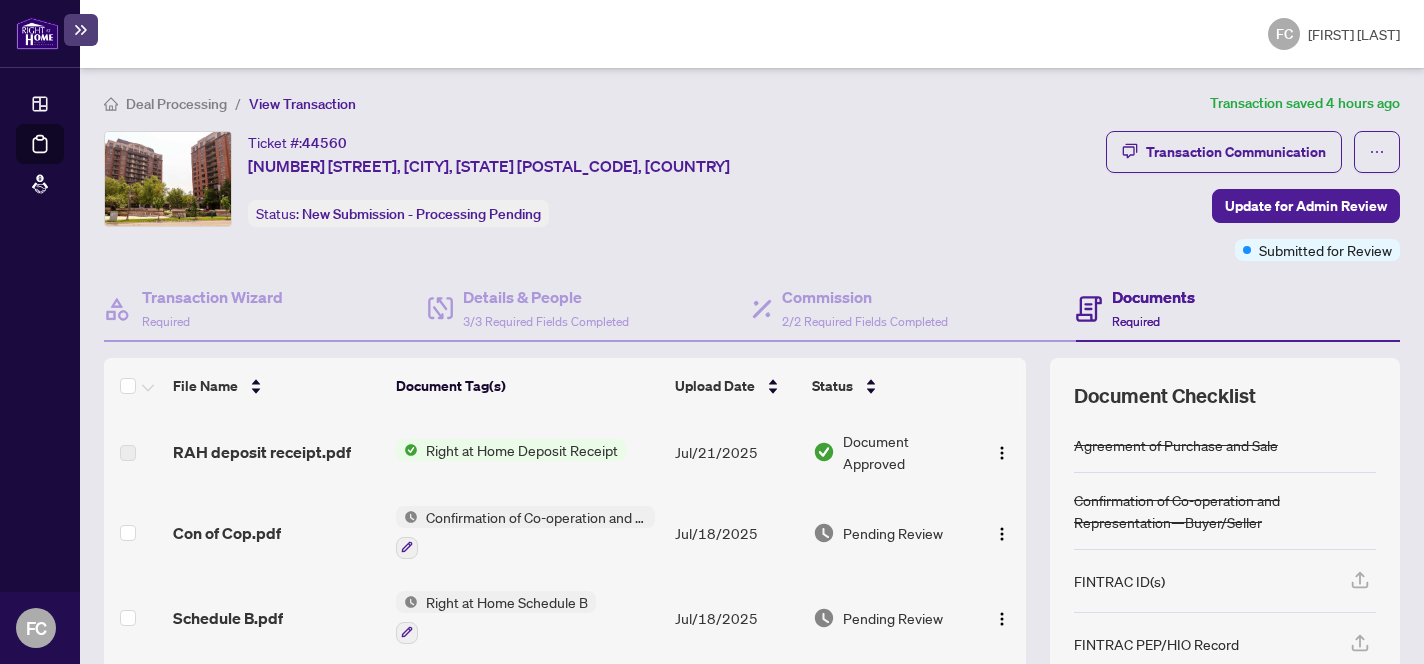 scroll, scrollTop: 0, scrollLeft: 0, axis: both 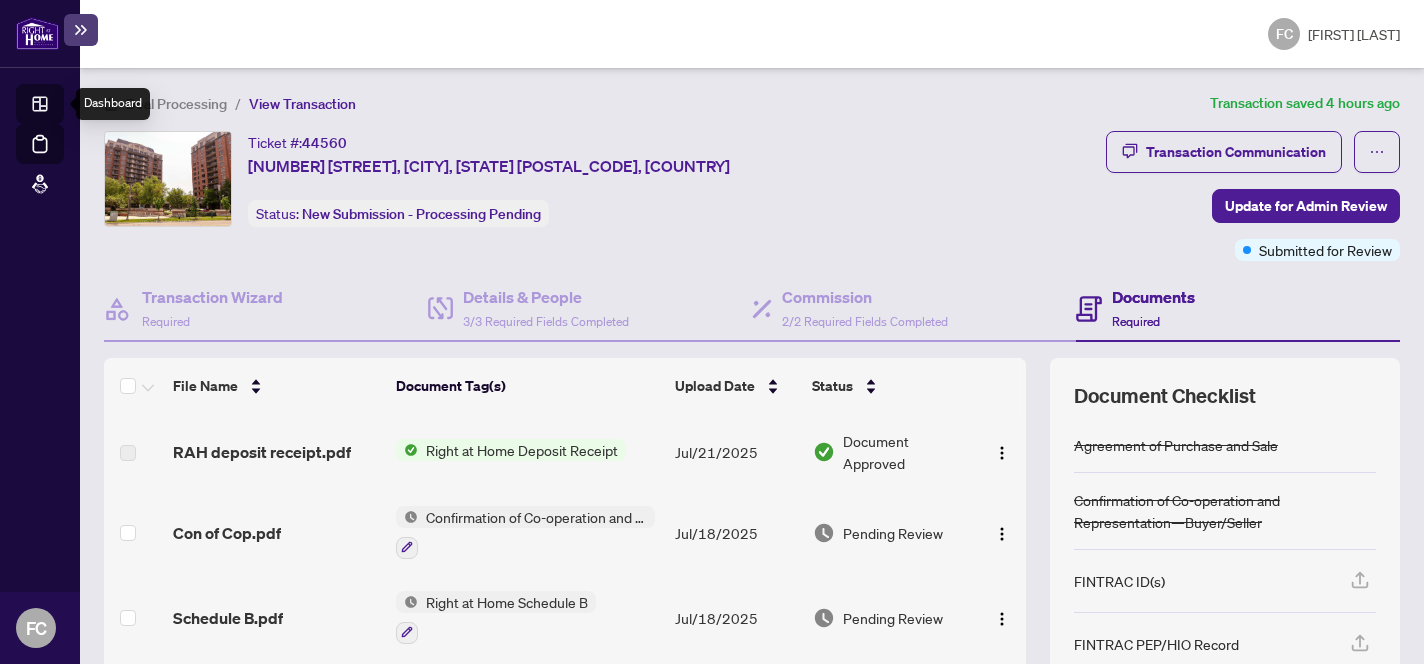 click on "Dashboard" at bounding box center (62, 107) 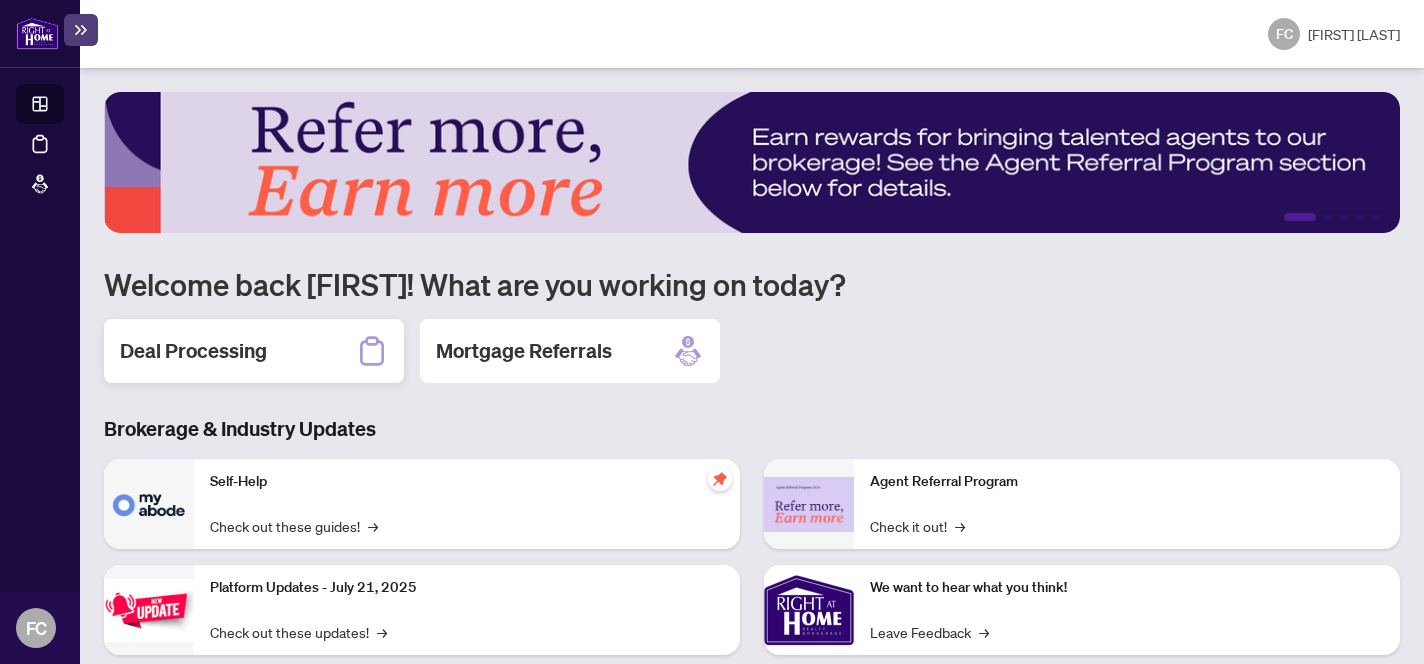 click on "Deal Processing" at bounding box center [254, 351] 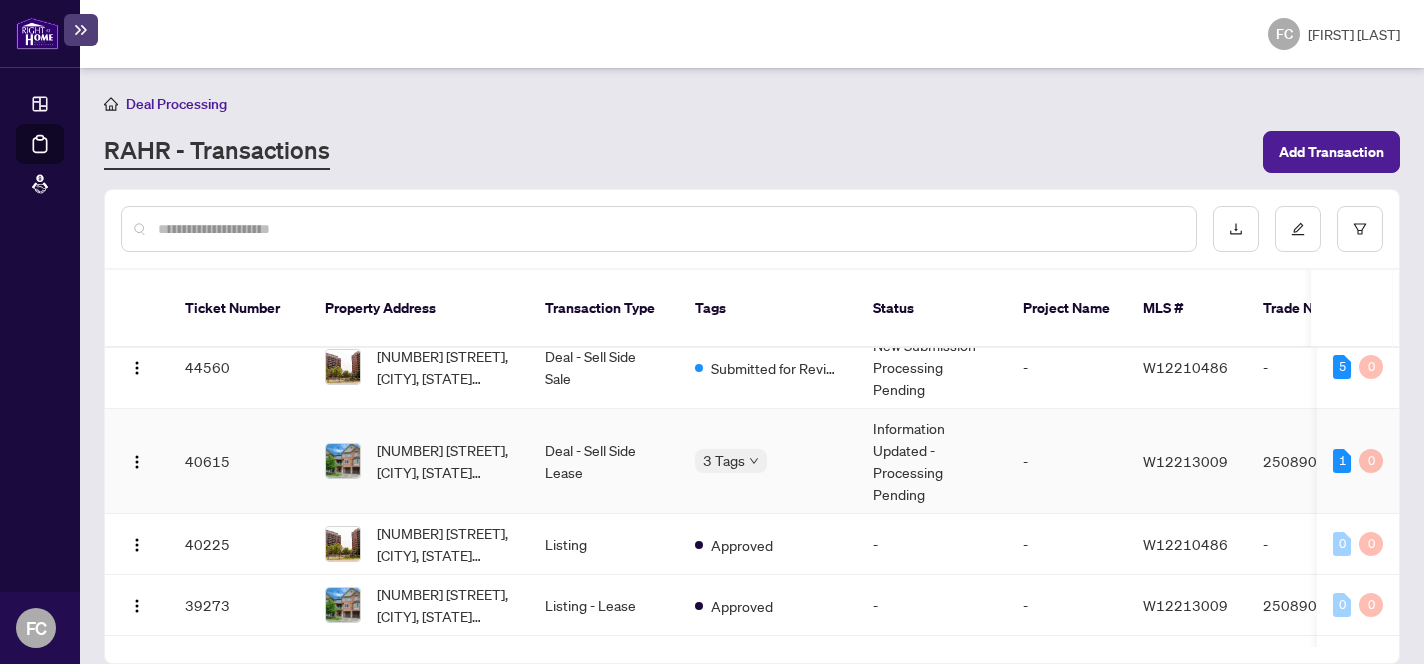 scroll, scrollTop: 0, scrollLeft: 0, axis: both 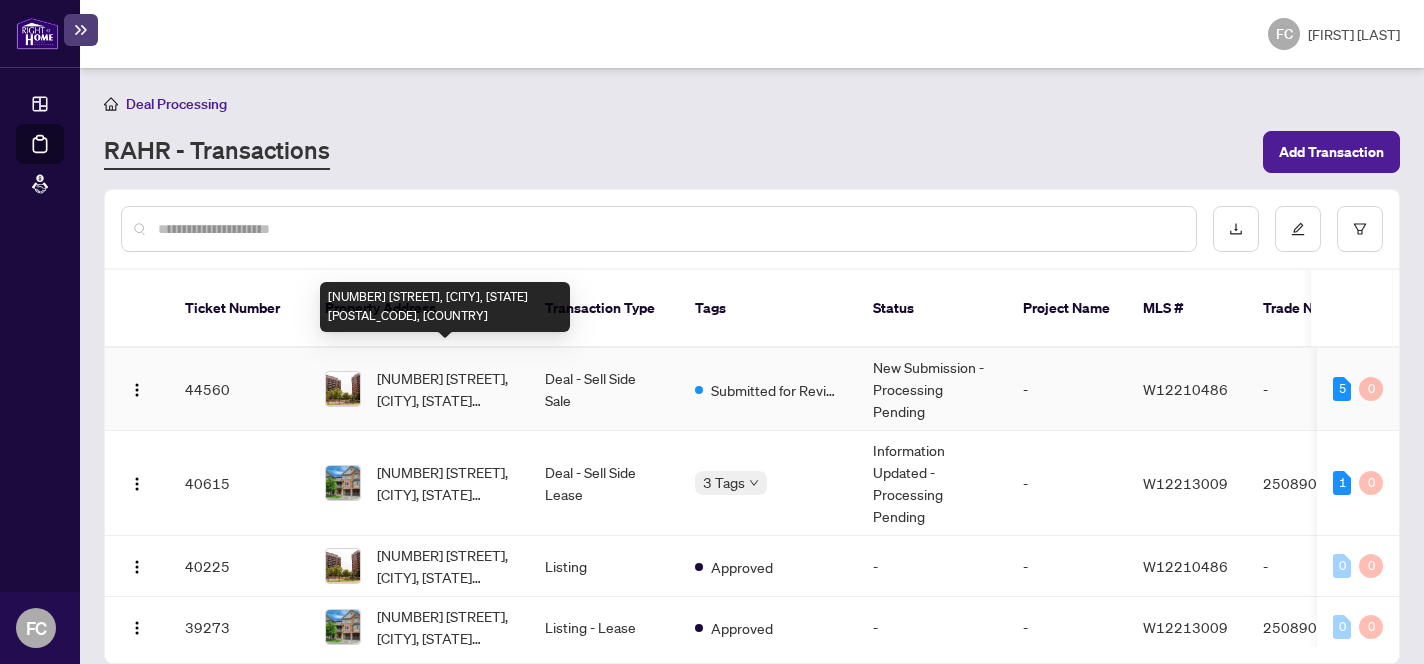 click on "[NUMBER] [STREET], [CITY], [STATE] [POSTAL_CODE], [COUNTRY]" at bounding box center (445, 389) 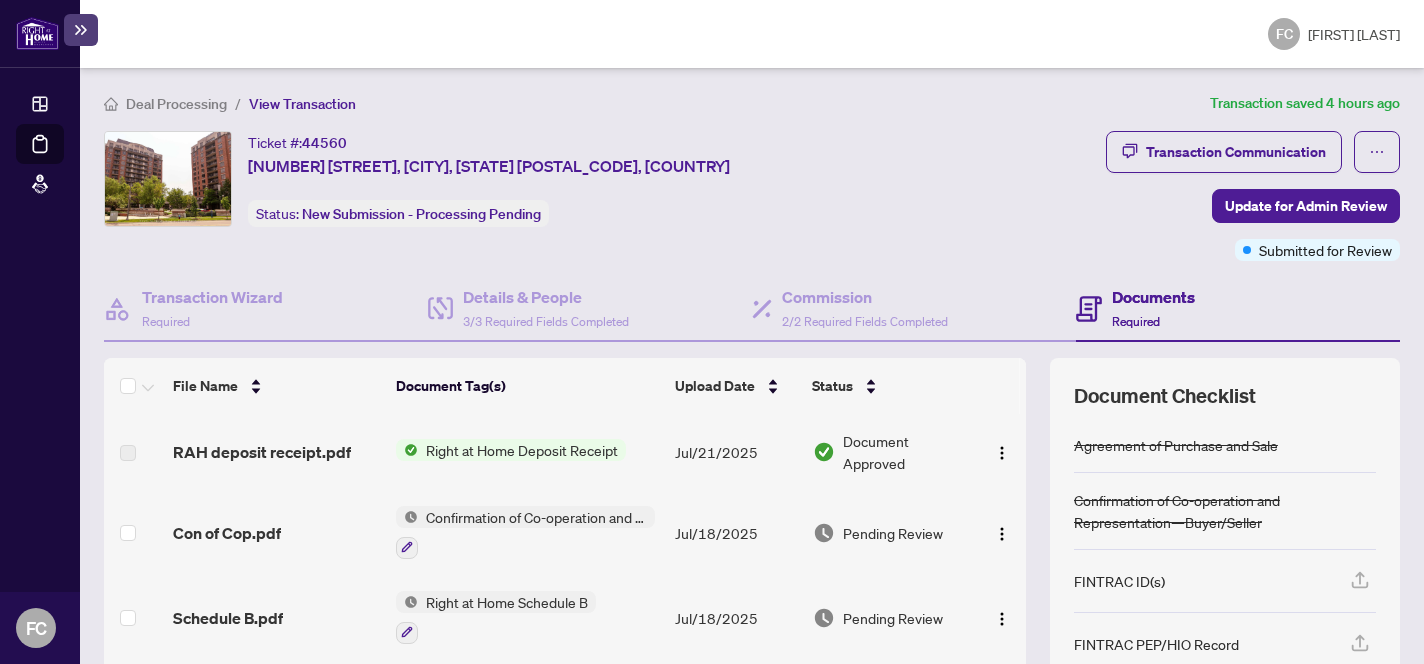 click on "Right at Home Deposit Receipt" at bounding box center [522, 450] 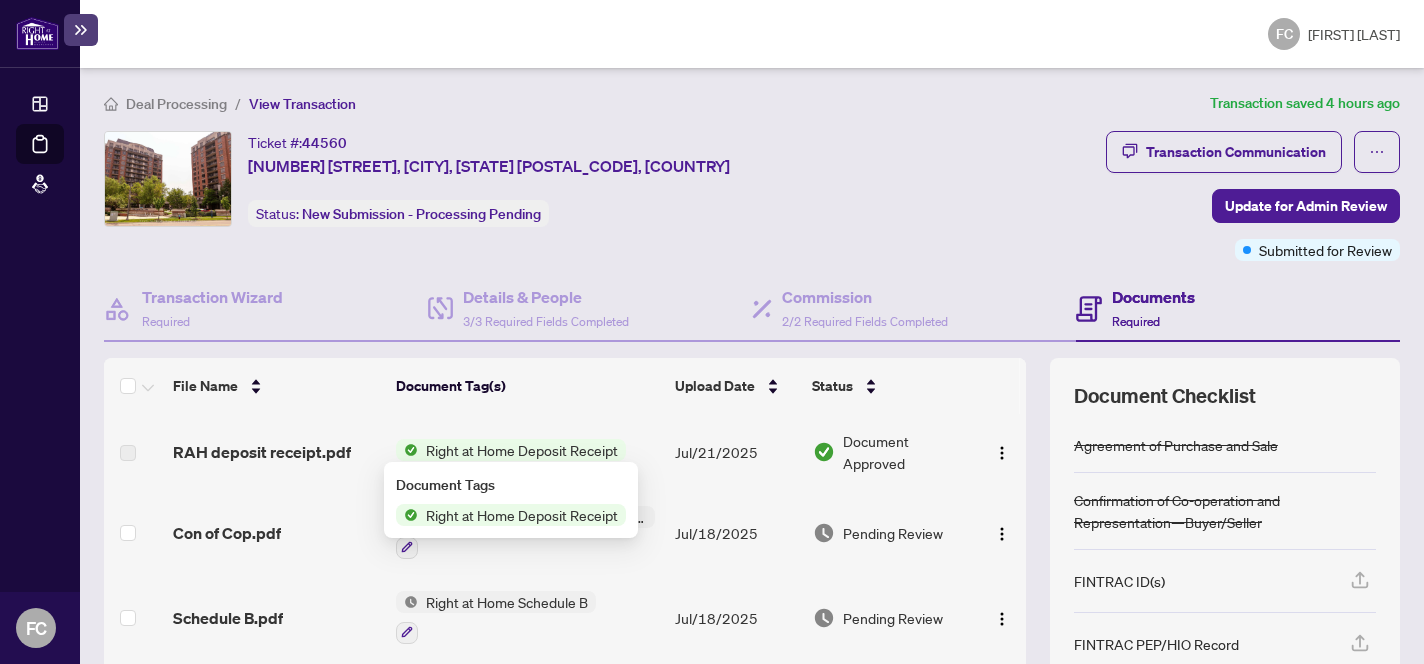 click on "Jul/21/2025" at bounding box center [736, 452] 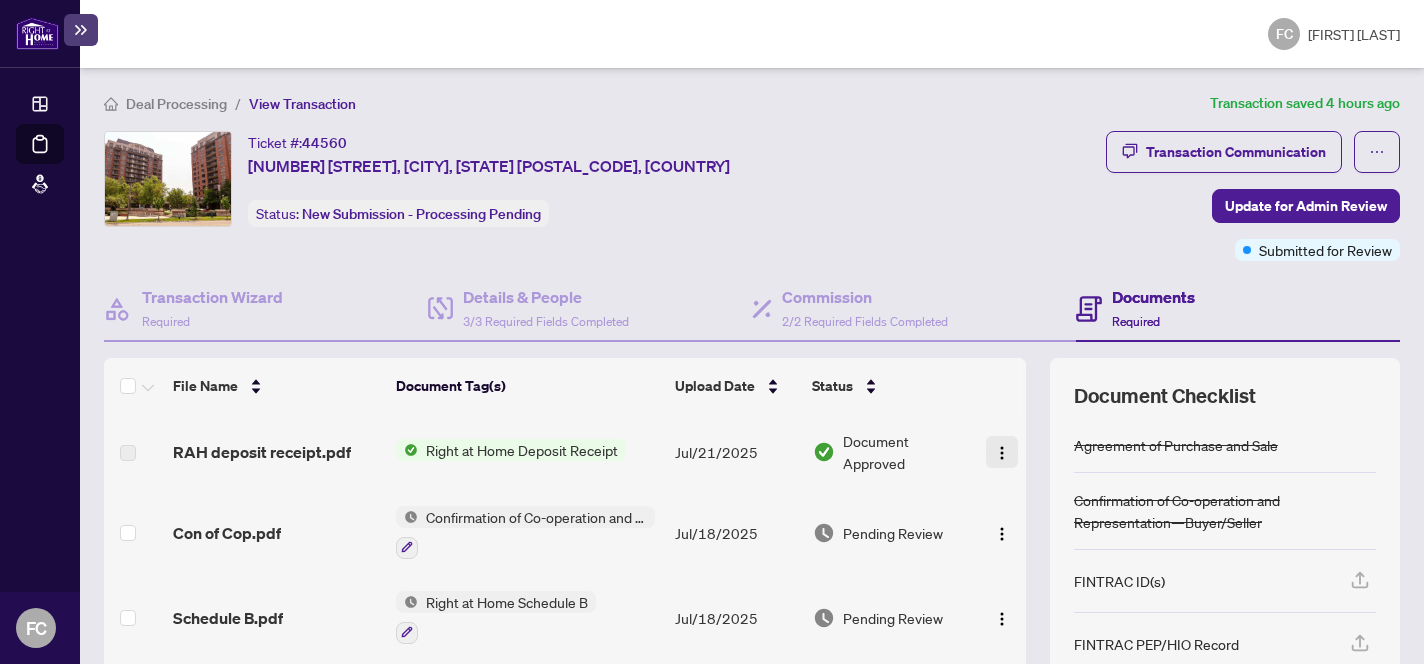 click at bounding box center (1002, 452) 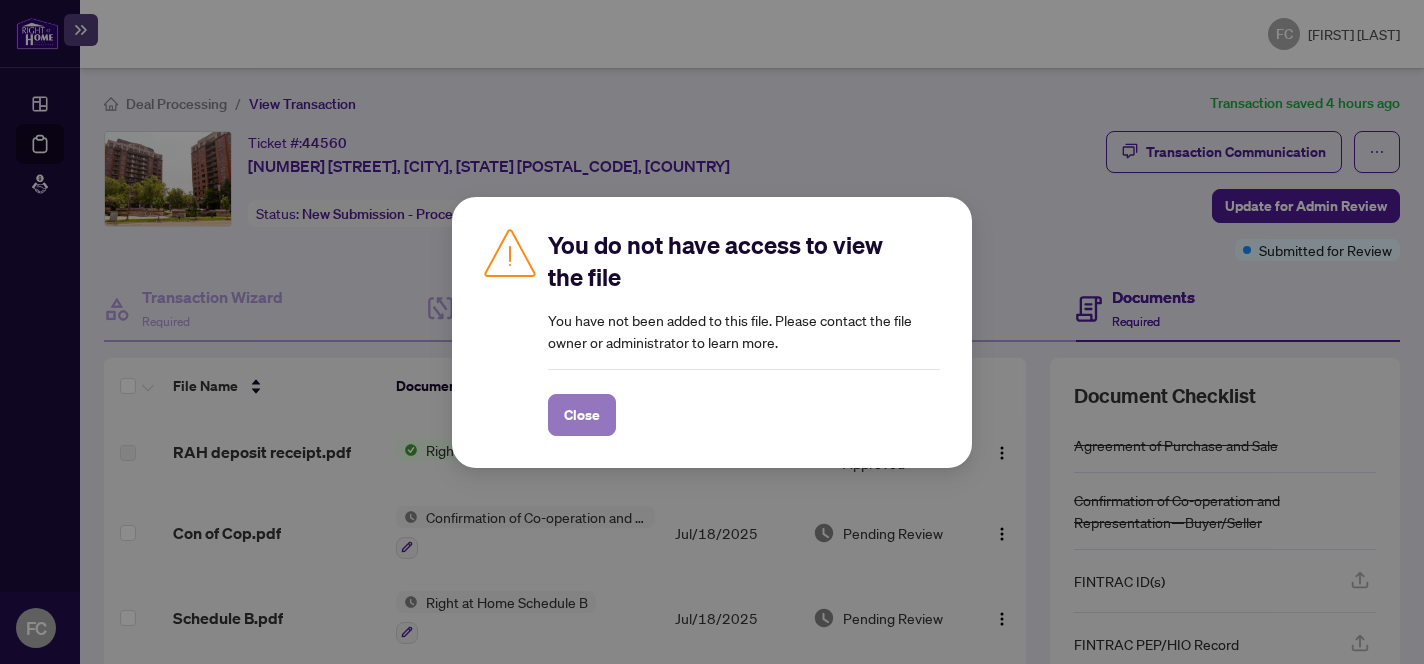 click on "Close" at bounding box center [582, 415] 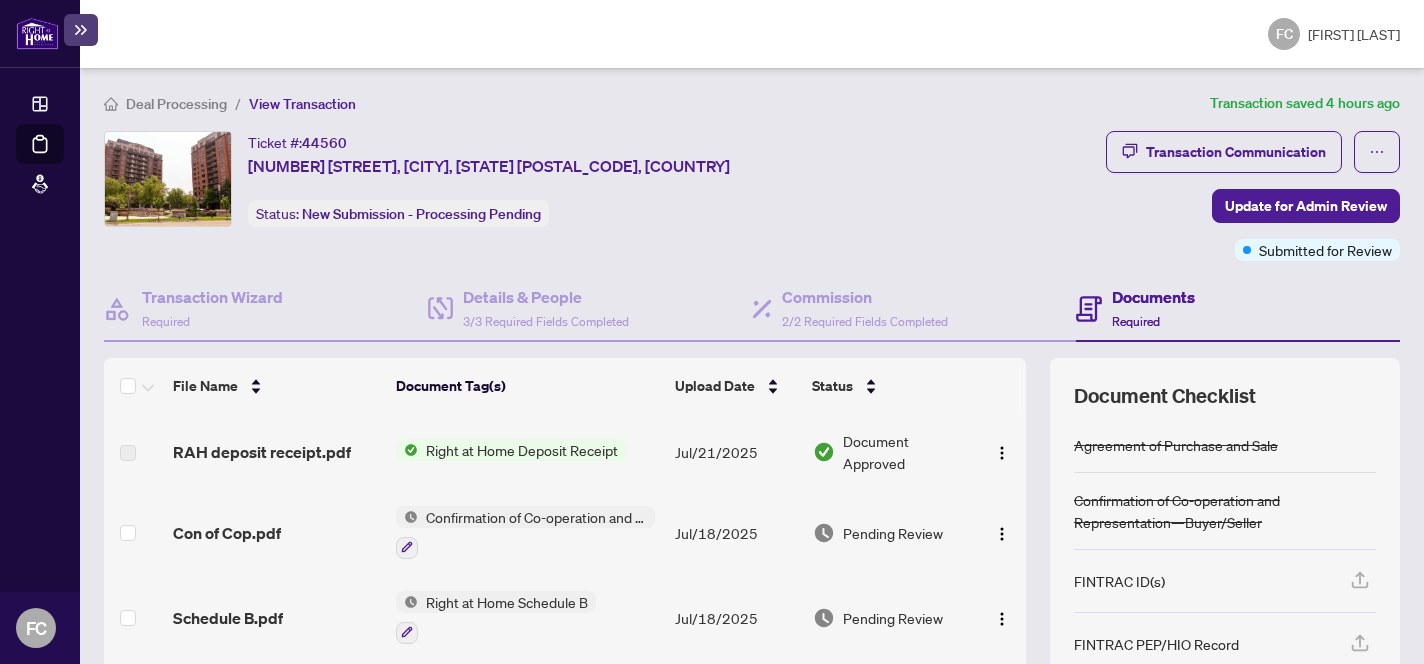 click on "Documents" at bounding box center [1153, 297] 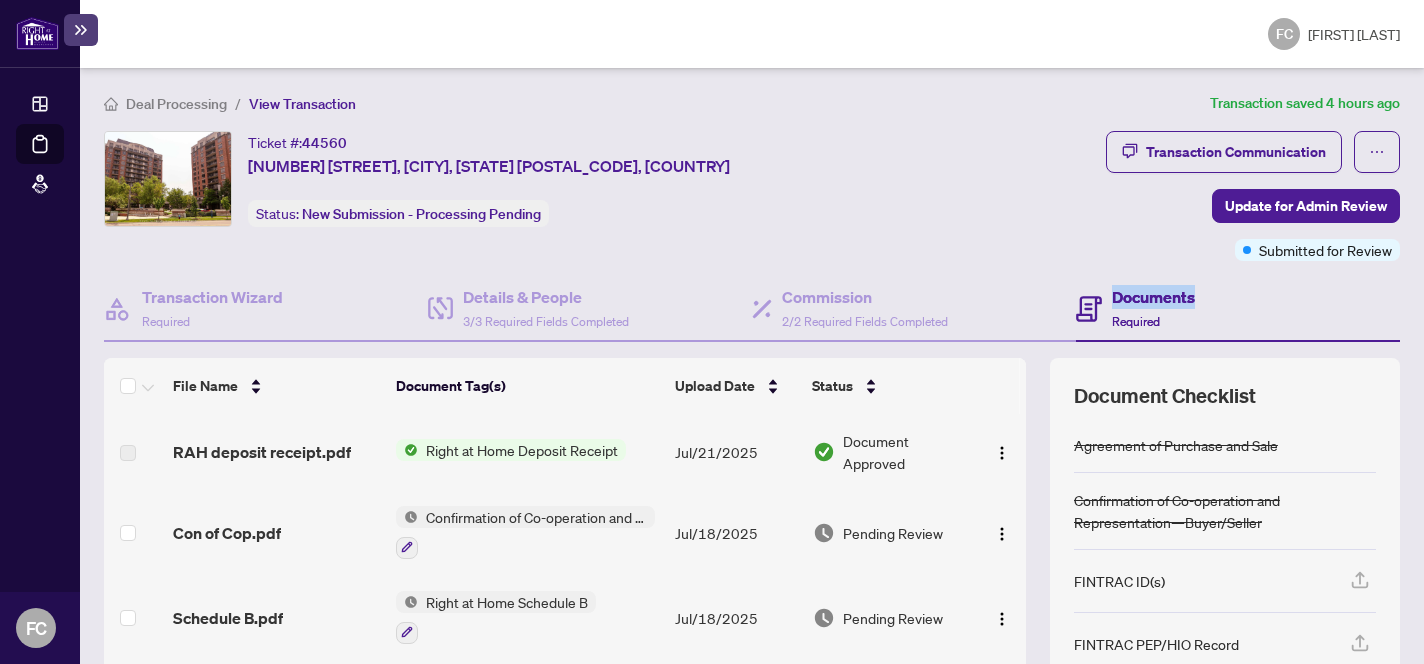 click on "Documents" at bounding box center (1153, 297) 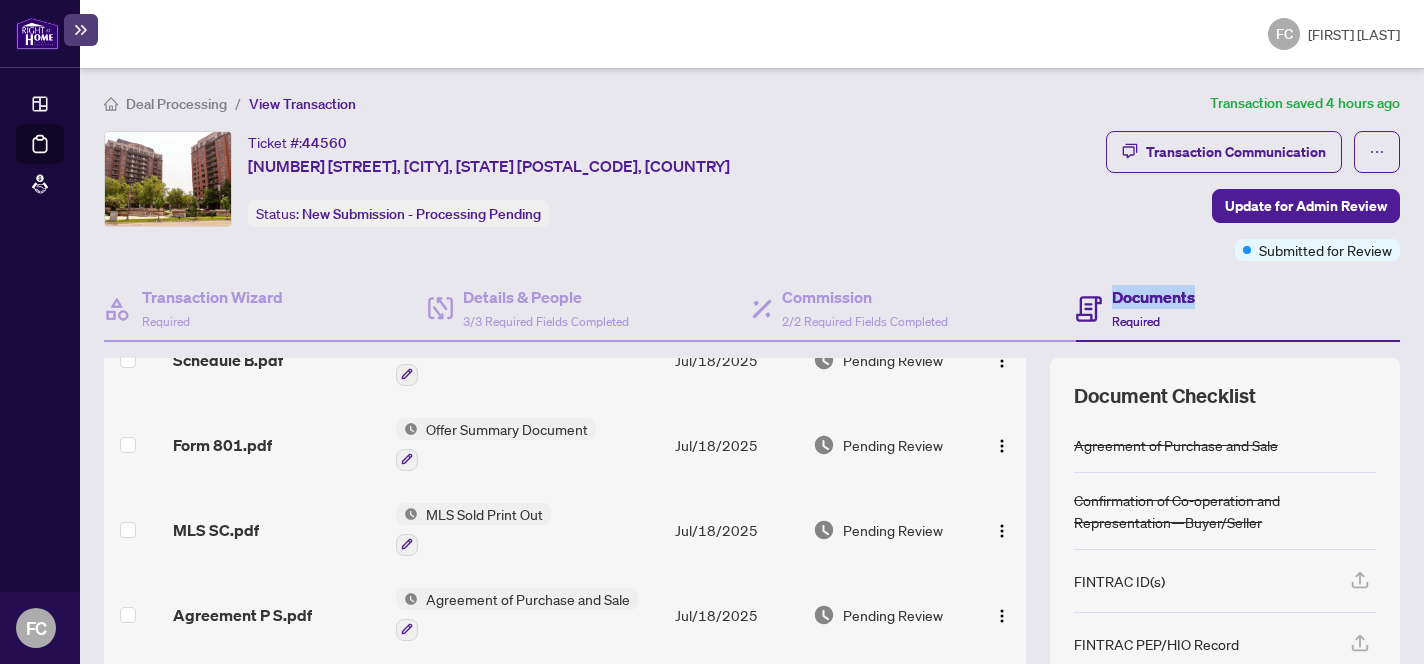 scroll, scrollTop: 289, scrollLeft: 0, axis: vertical 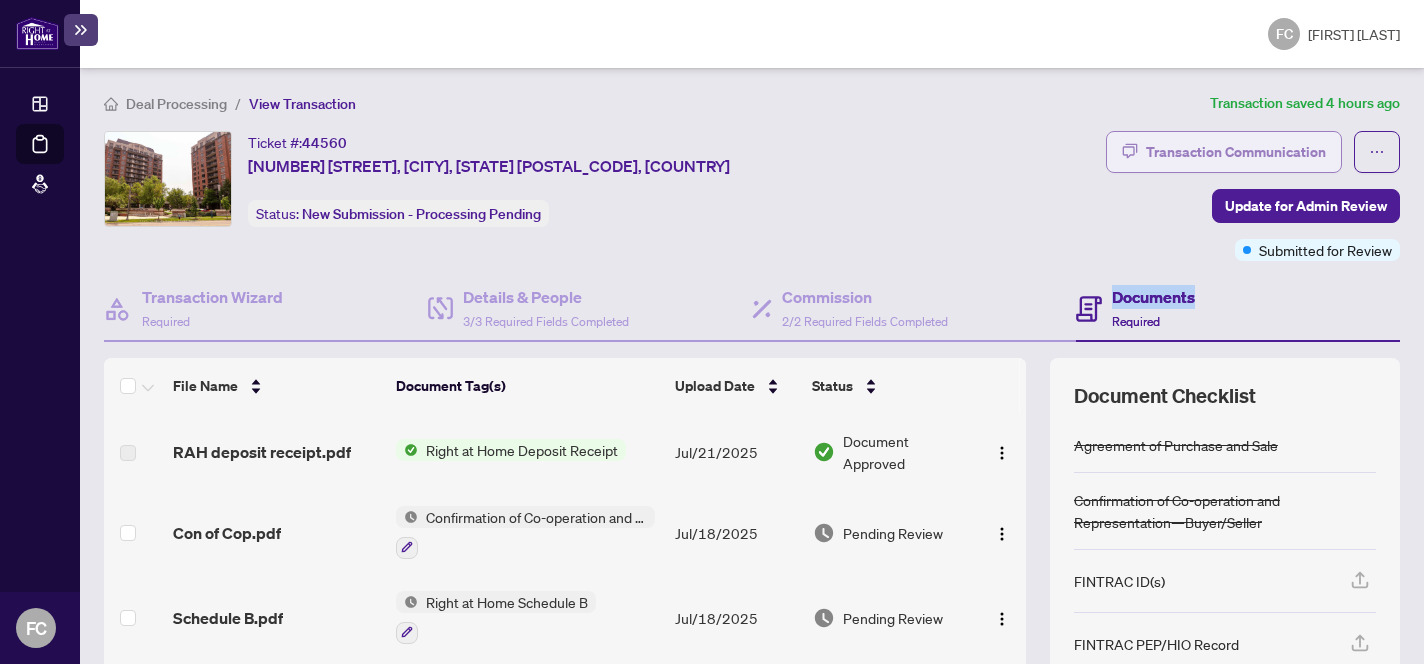 click on "Transaction Communication" at bounding box center [1236, 152] 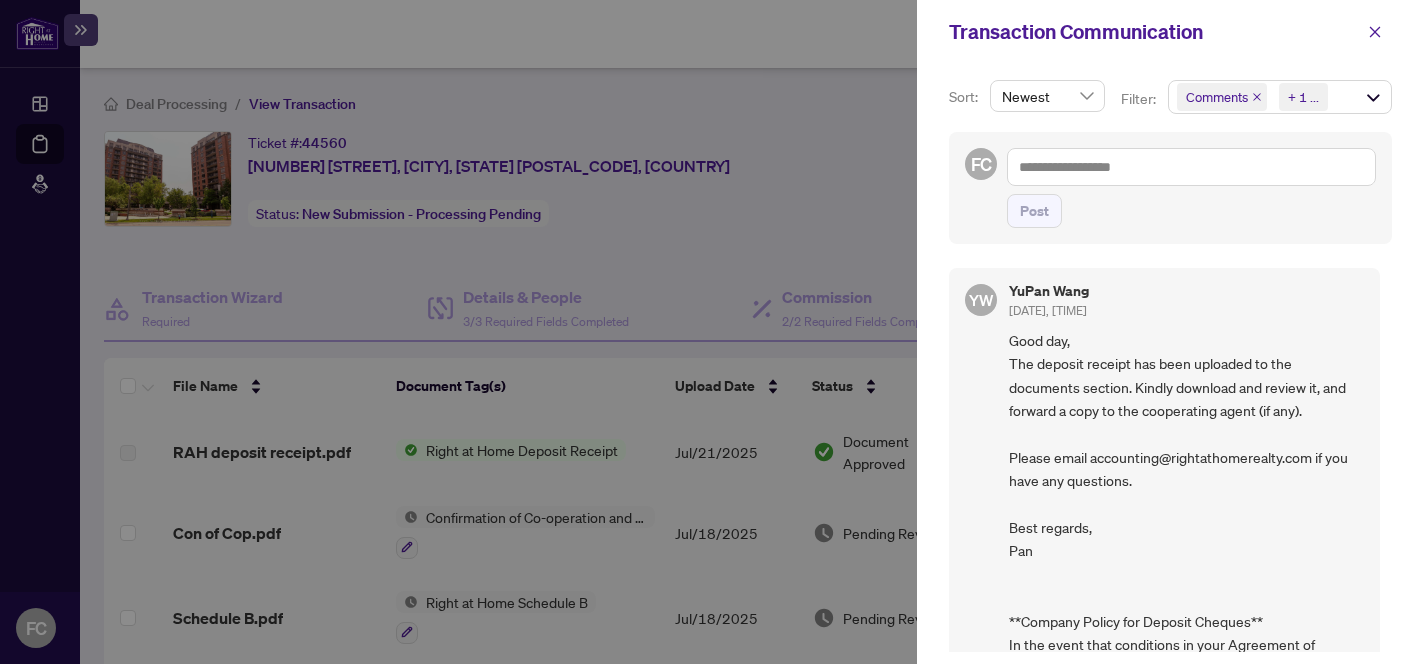 scroll, scrollTop: 11, scrollLeft: 0, axis: vertical 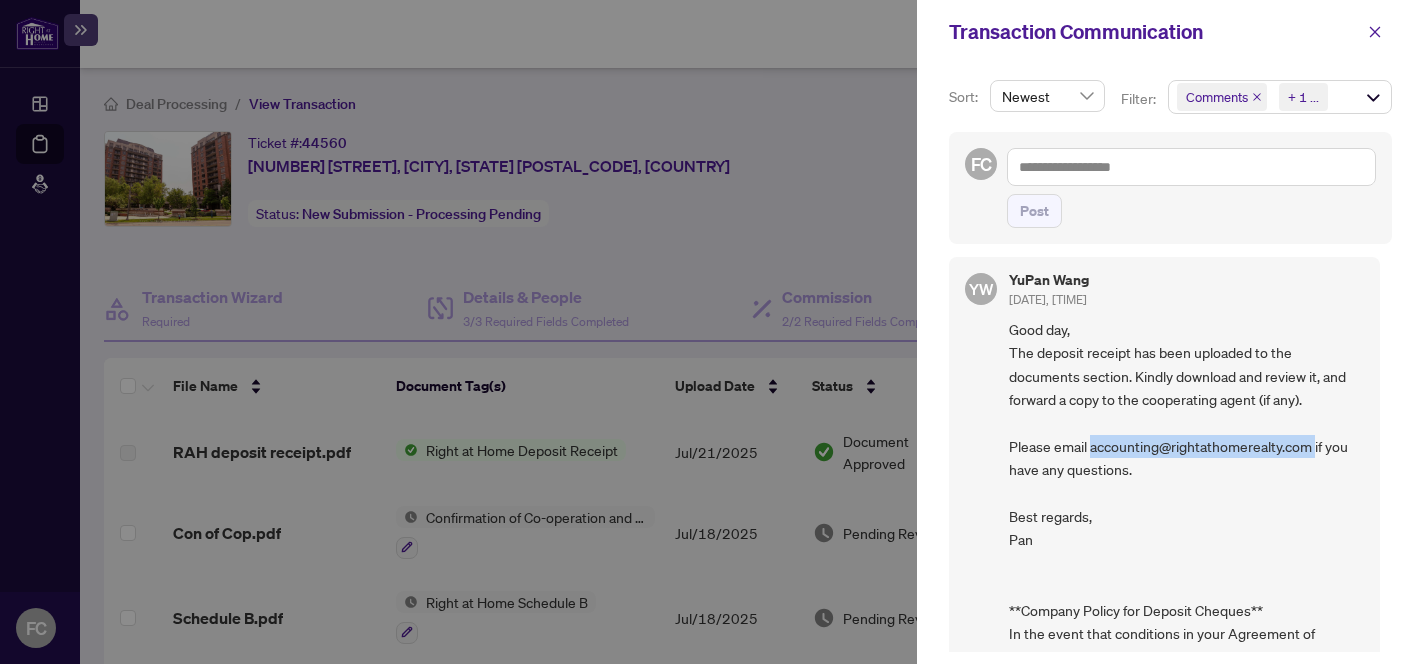drag, startPoint x: 1092, startPoint y: 449, endPoint x: 1317, endPoint y: 449, distance: 225 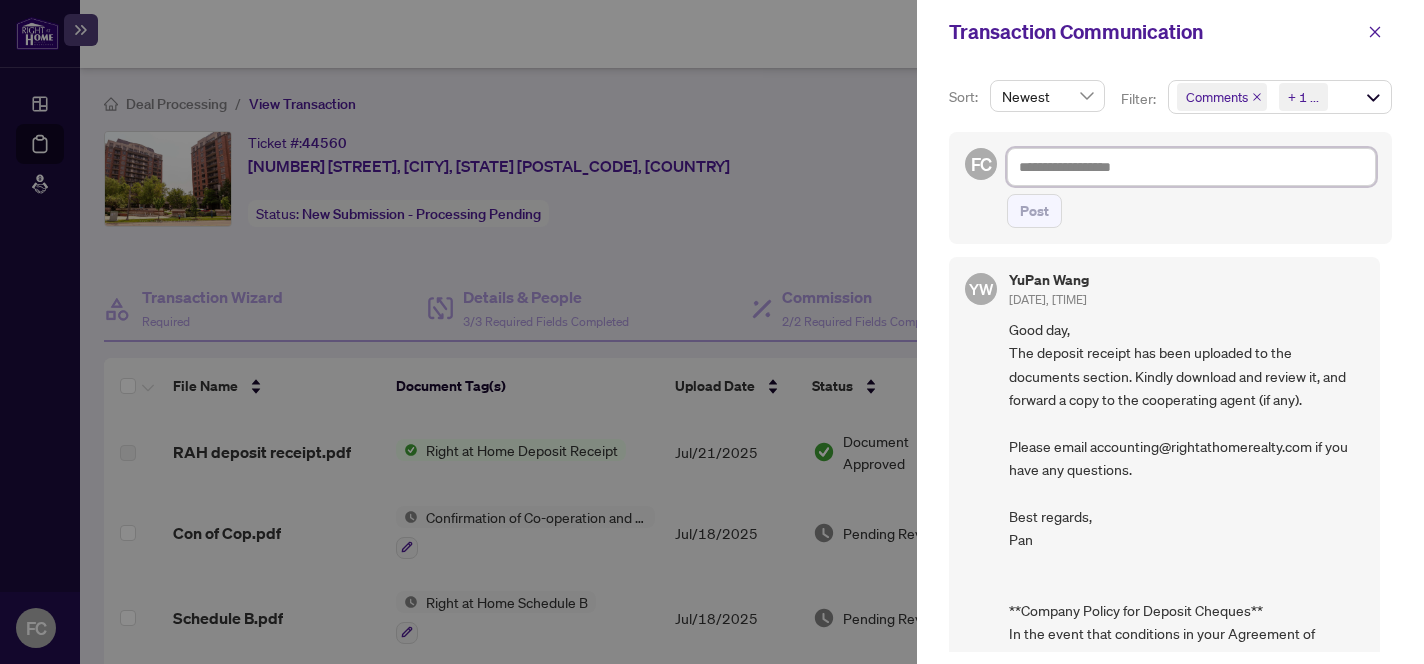 click at bounding box center [1191, 167] 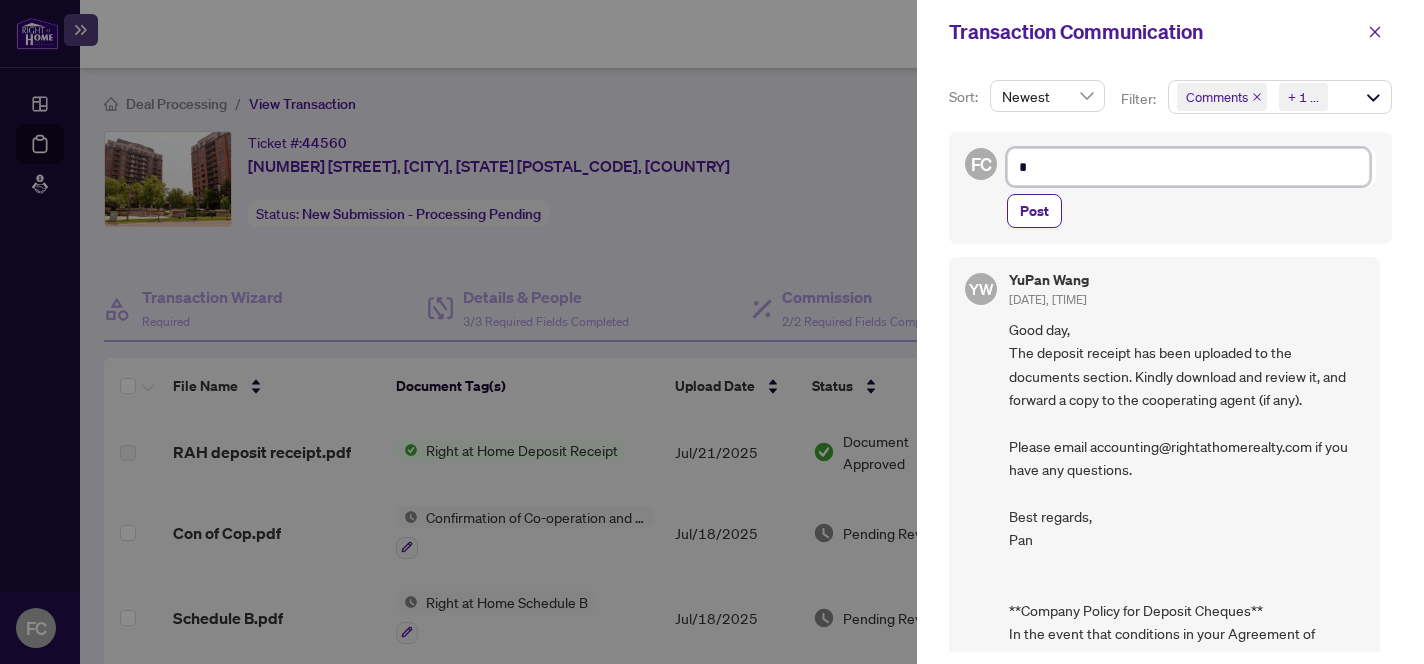 type on "**" 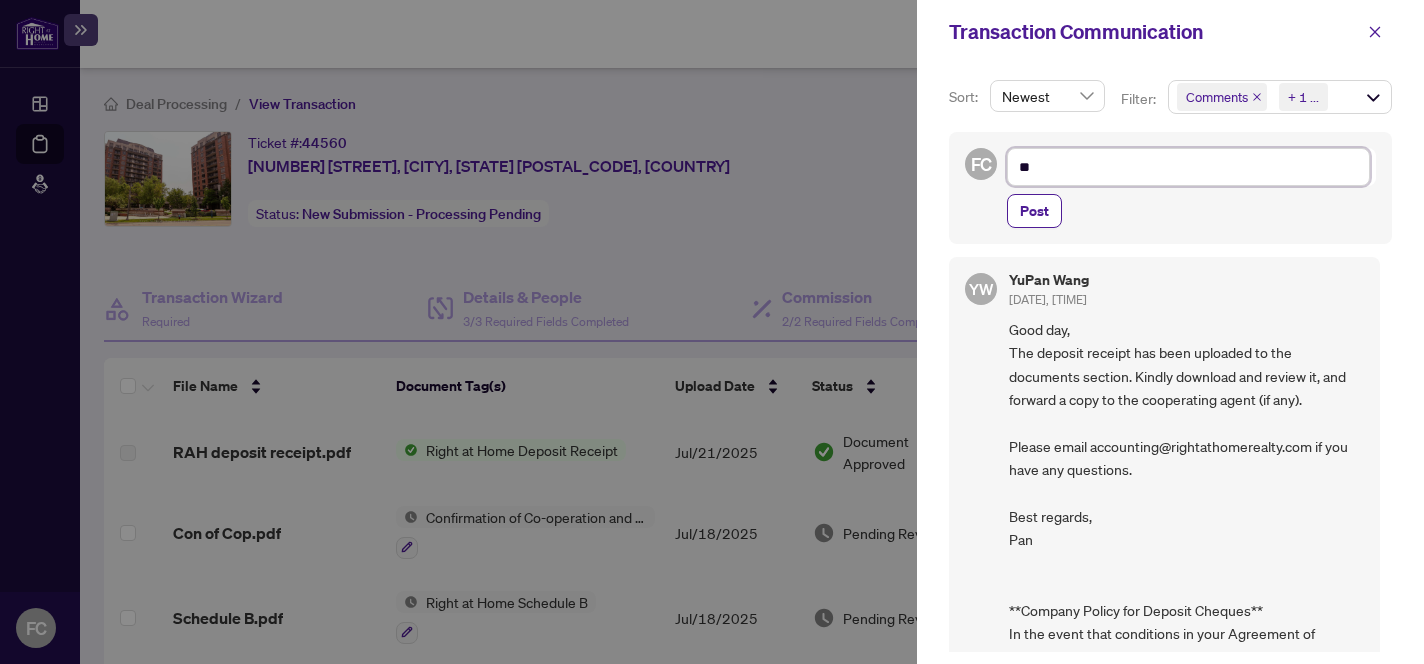 type on "***" 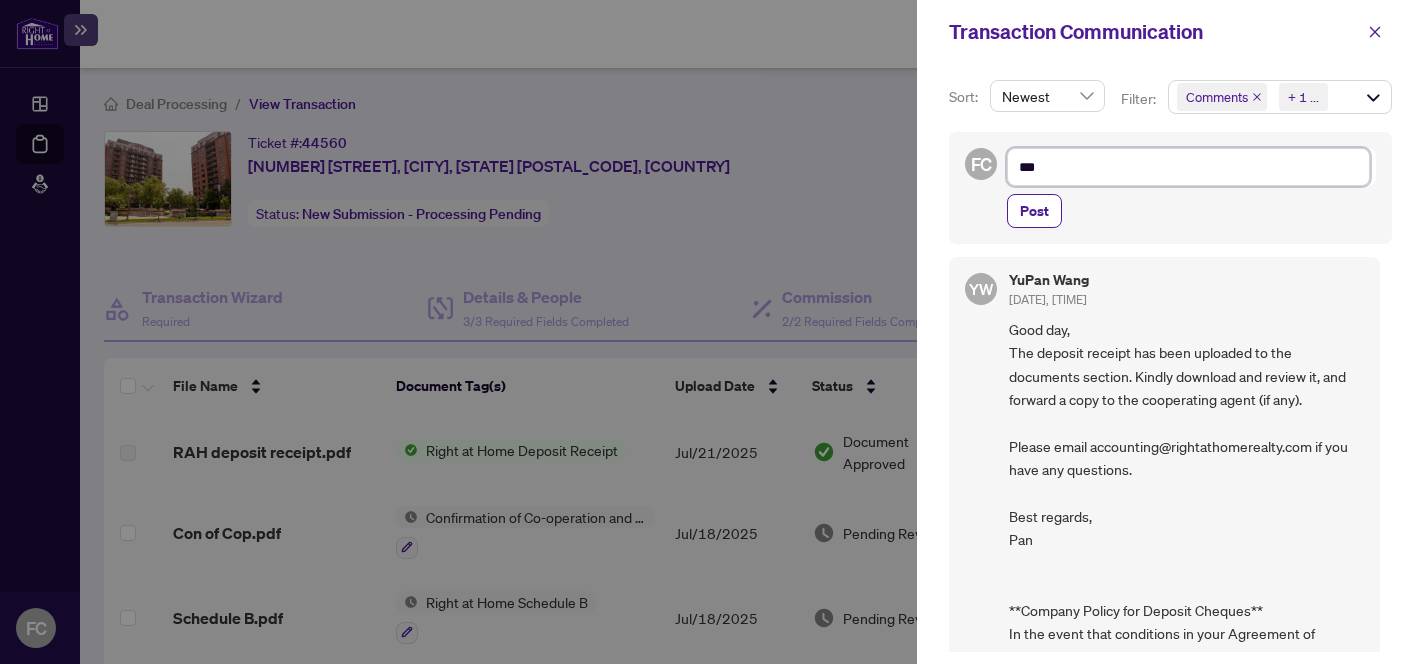 type on "****" 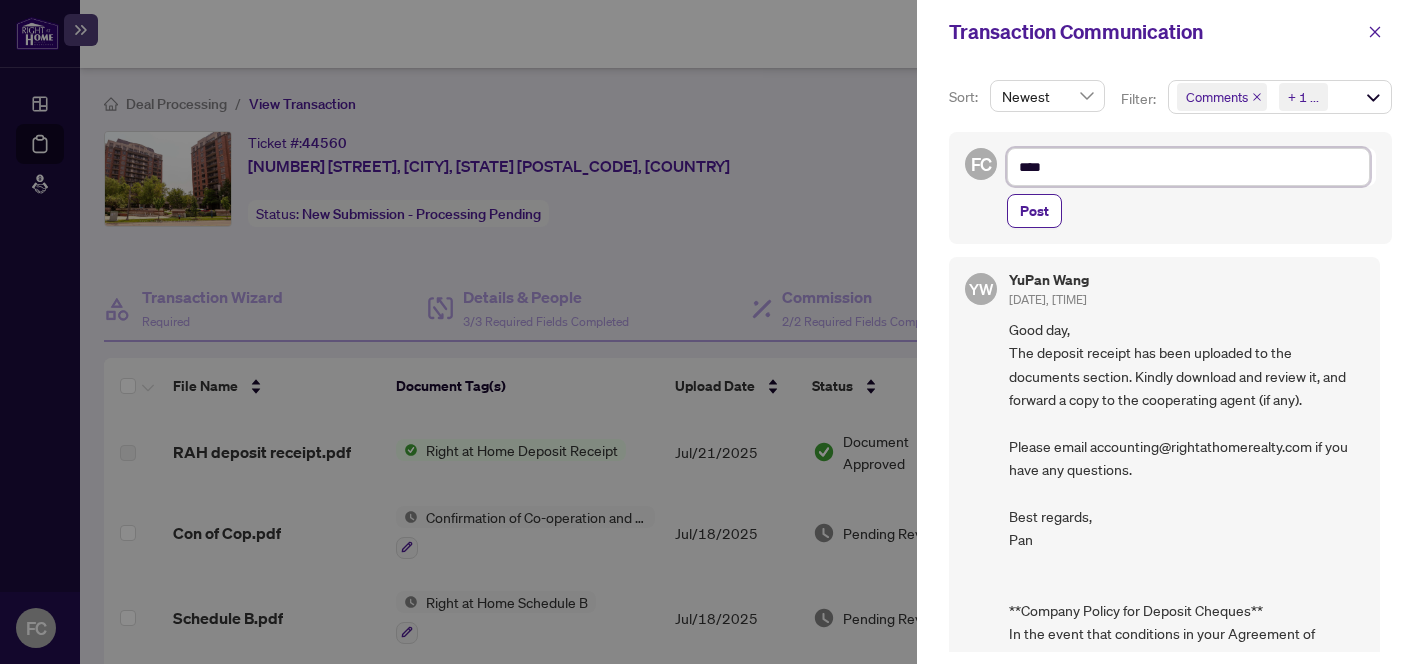 type on "****" 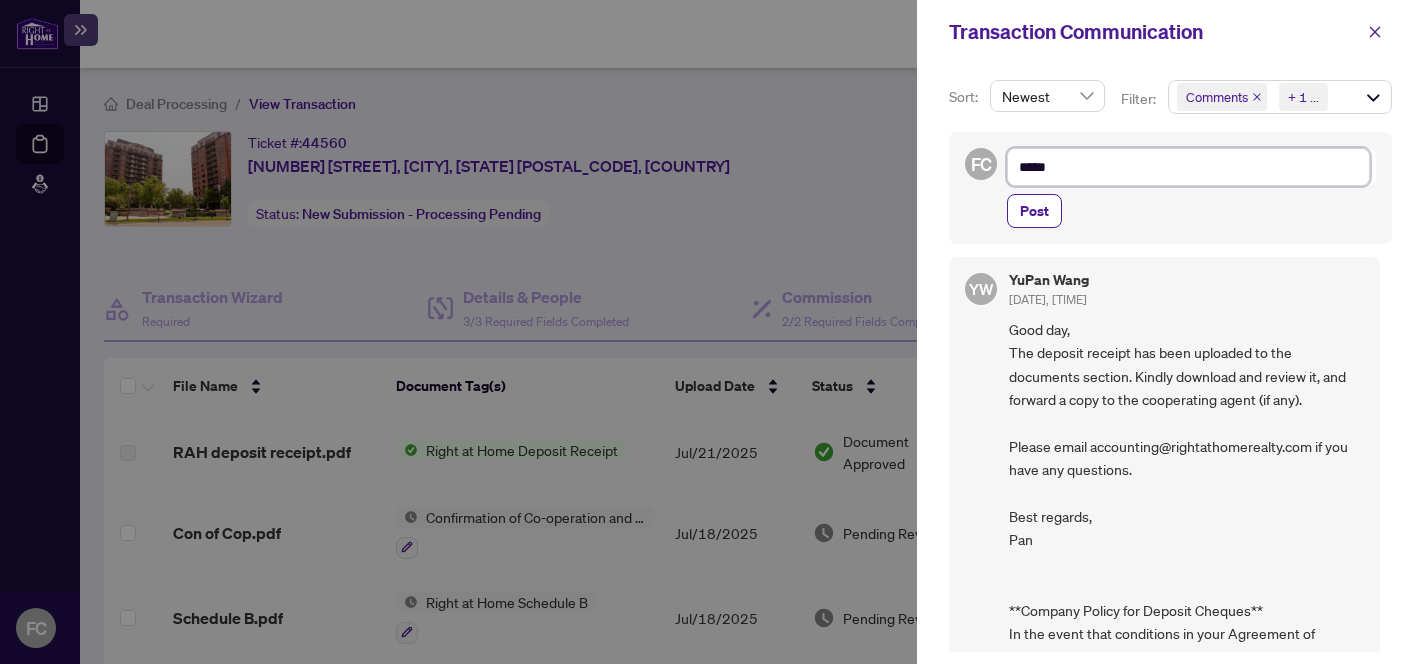 type on "******" 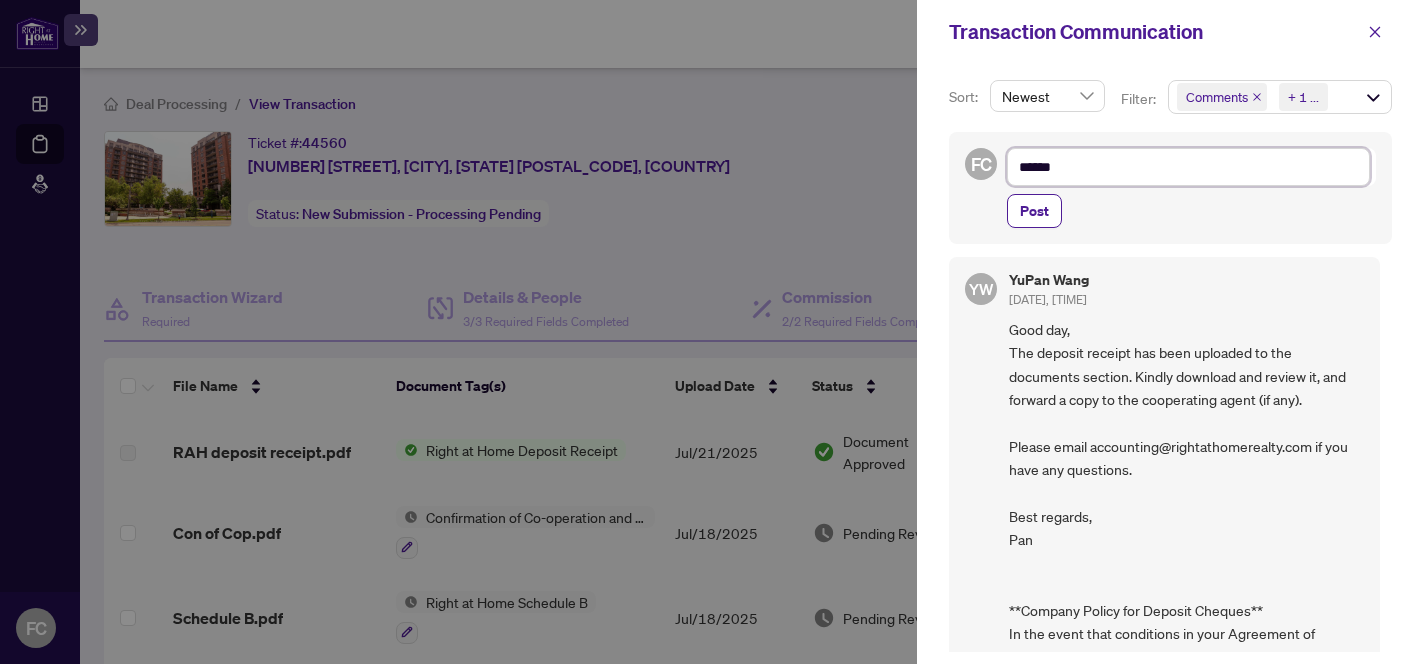 type on "*******" 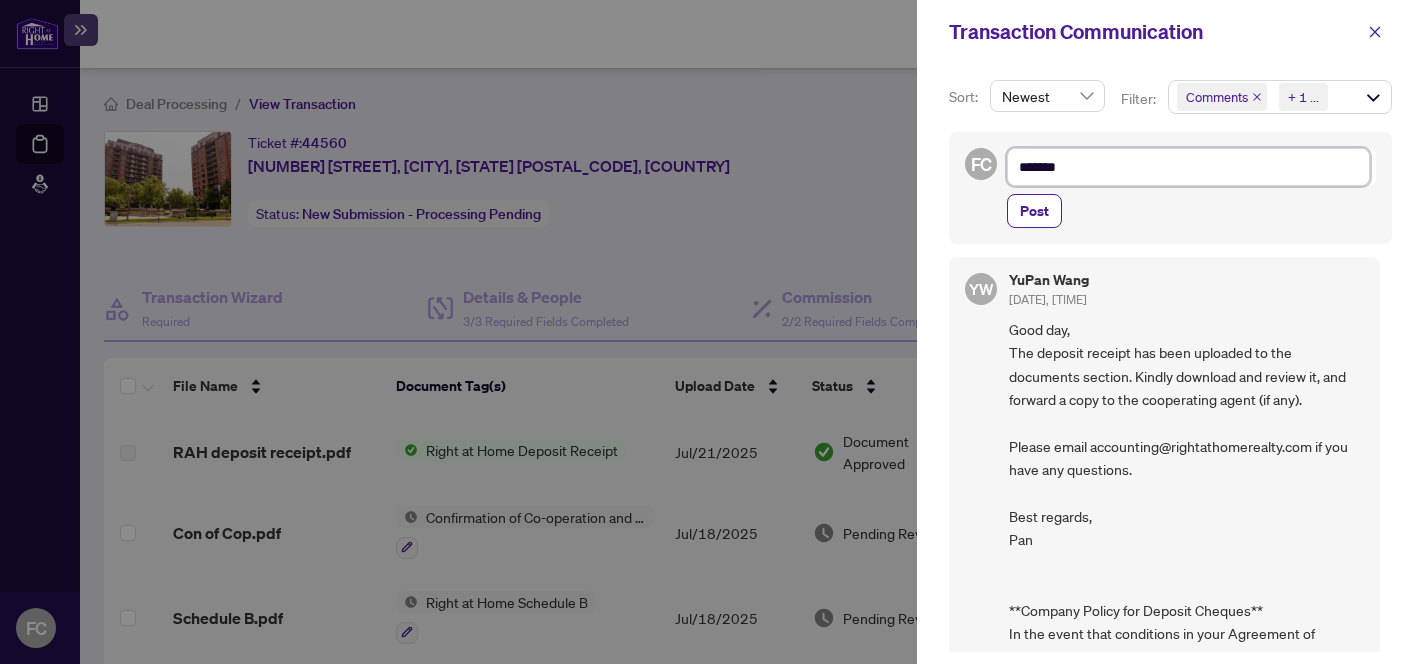 type on "********" 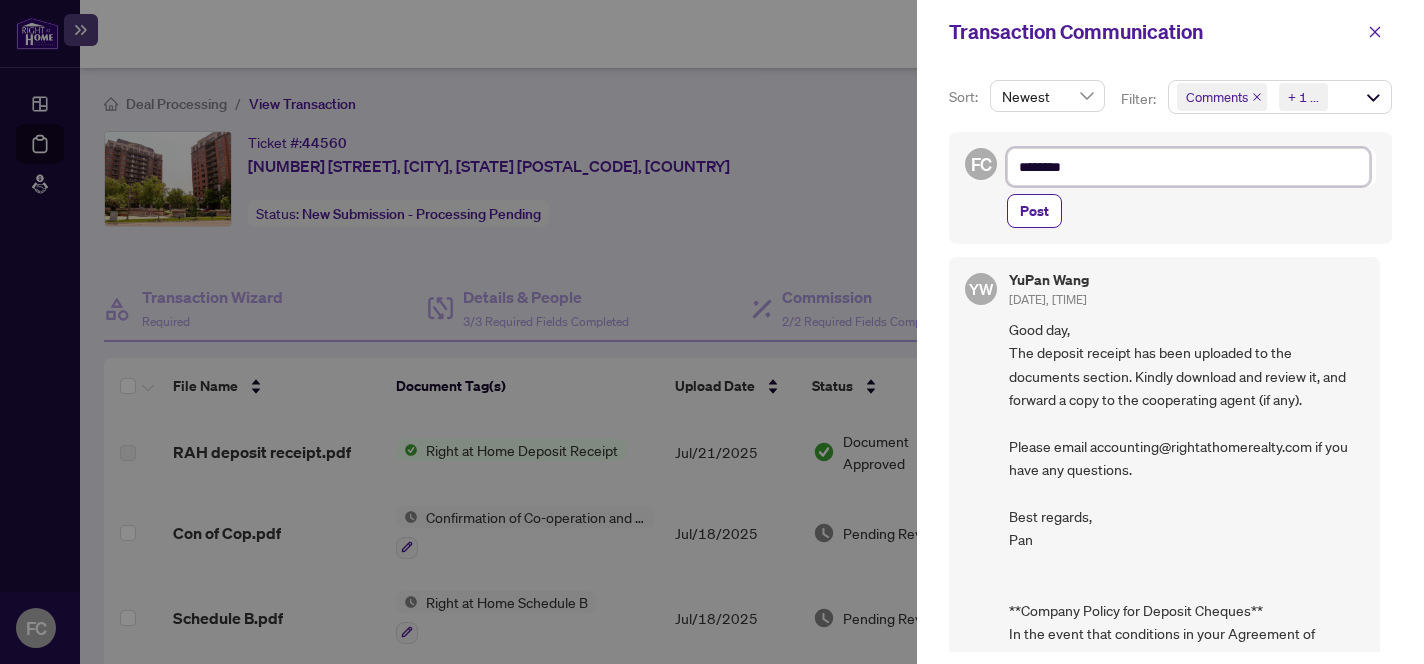 type on "*********" 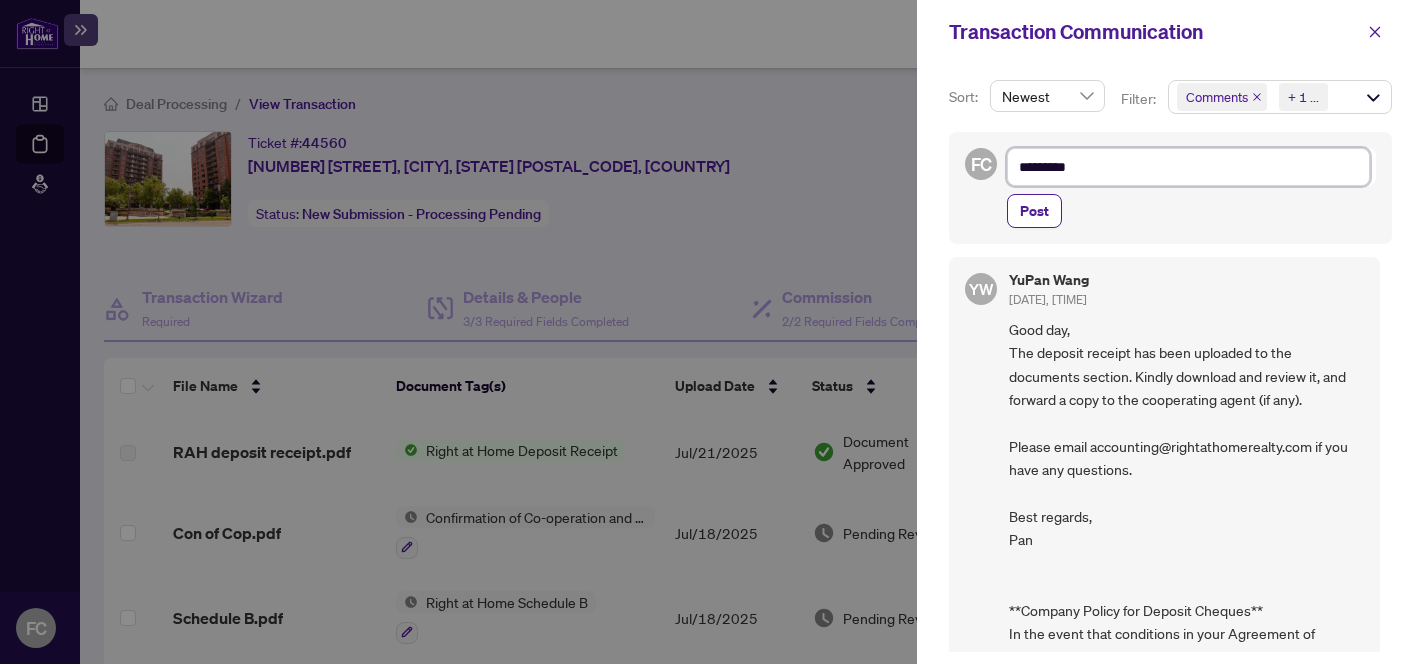 type on "**********" 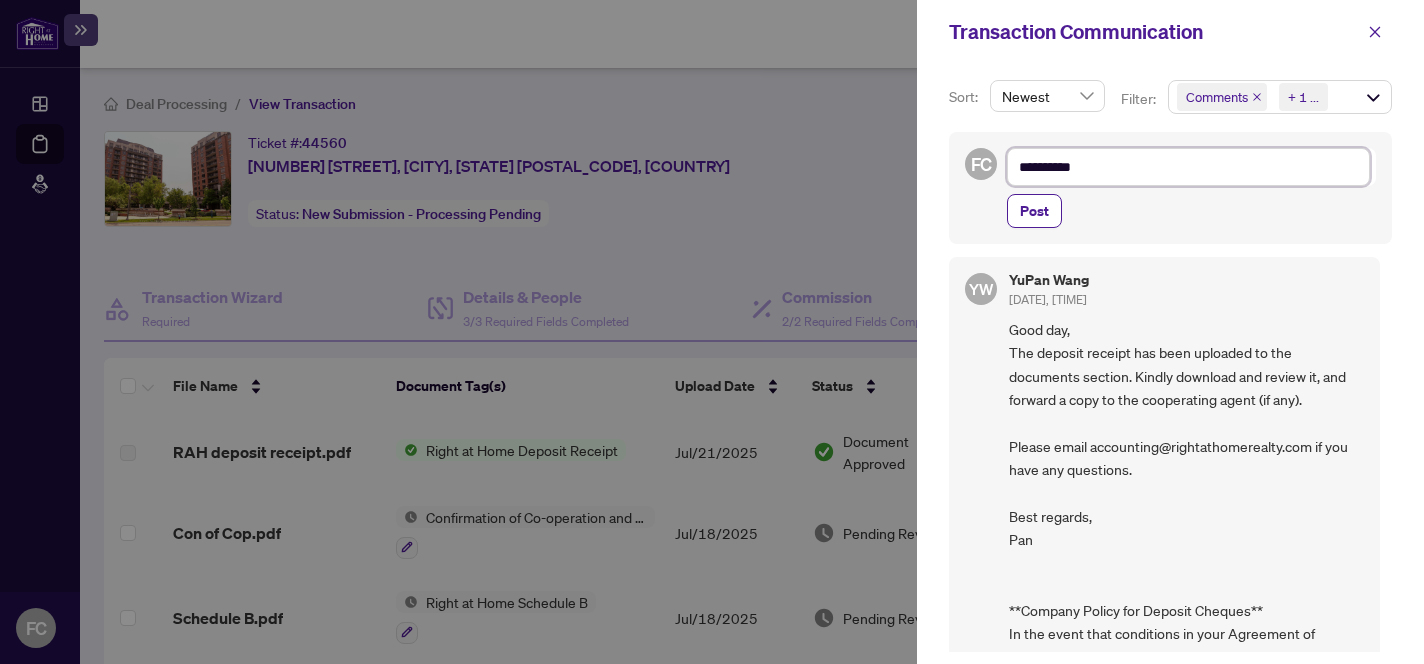 type on "**********" 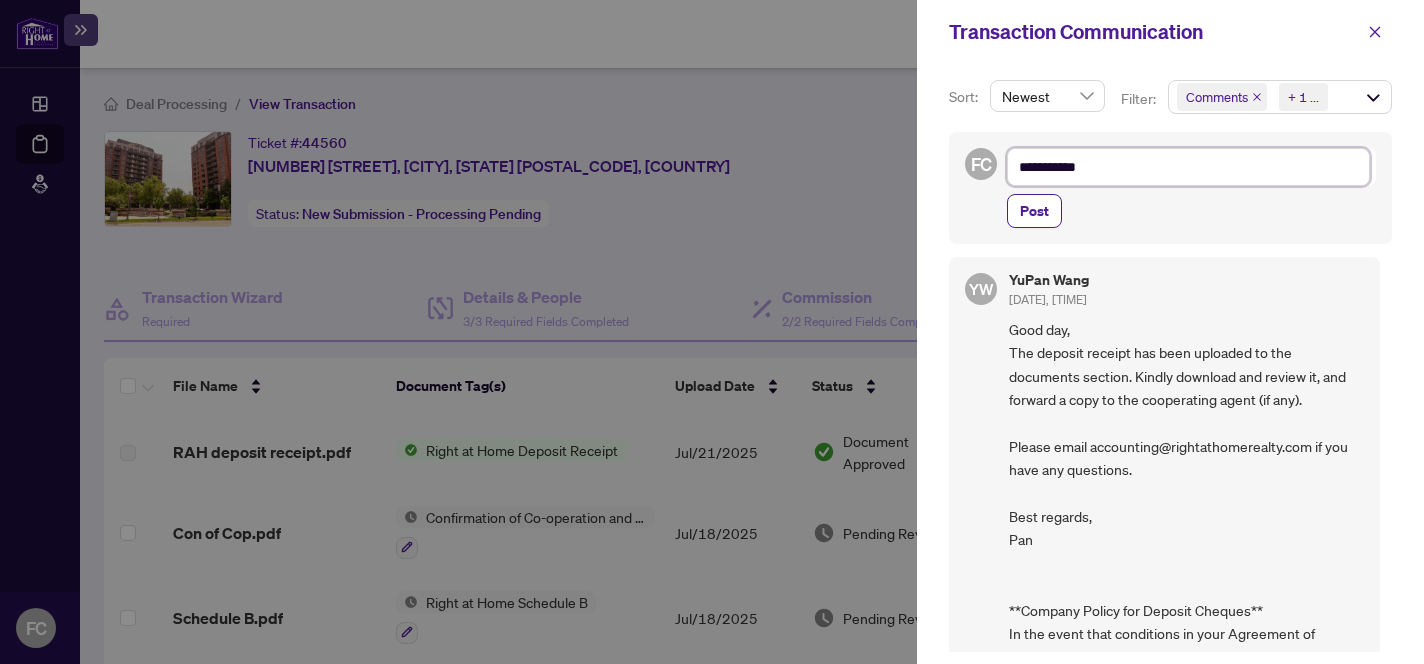type on "**********" 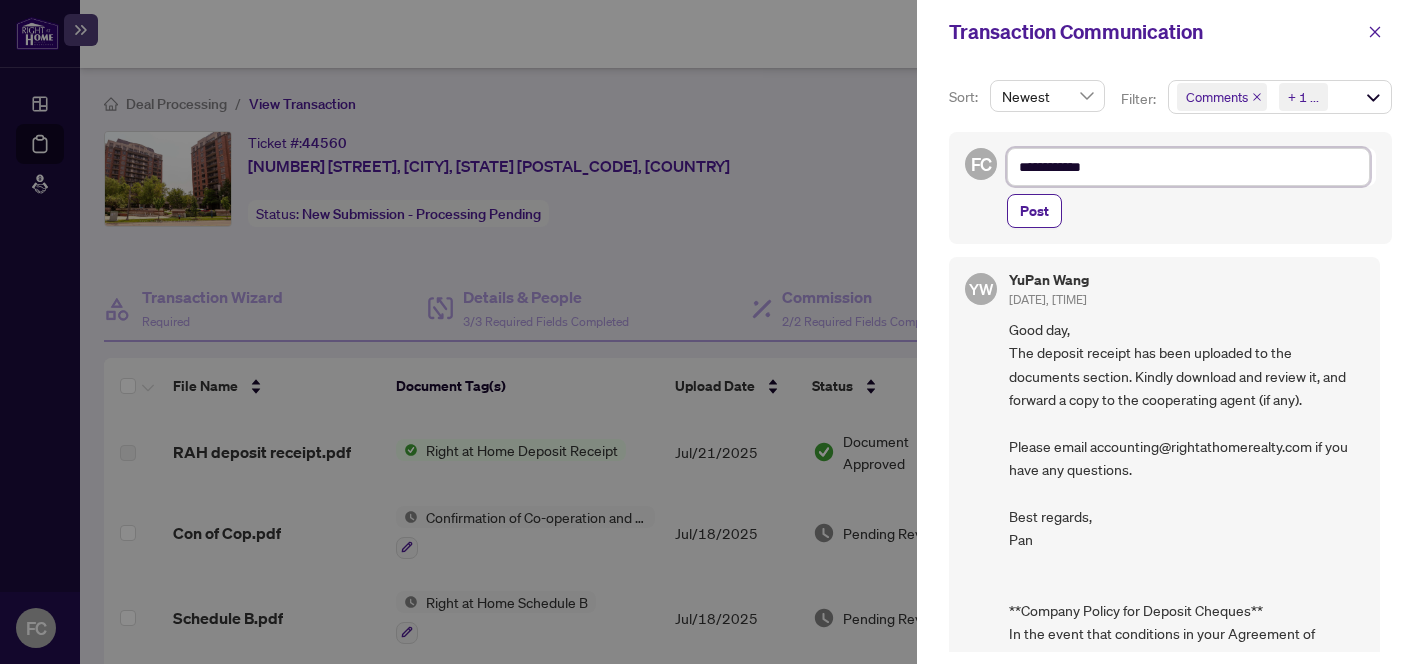 type on "**********" 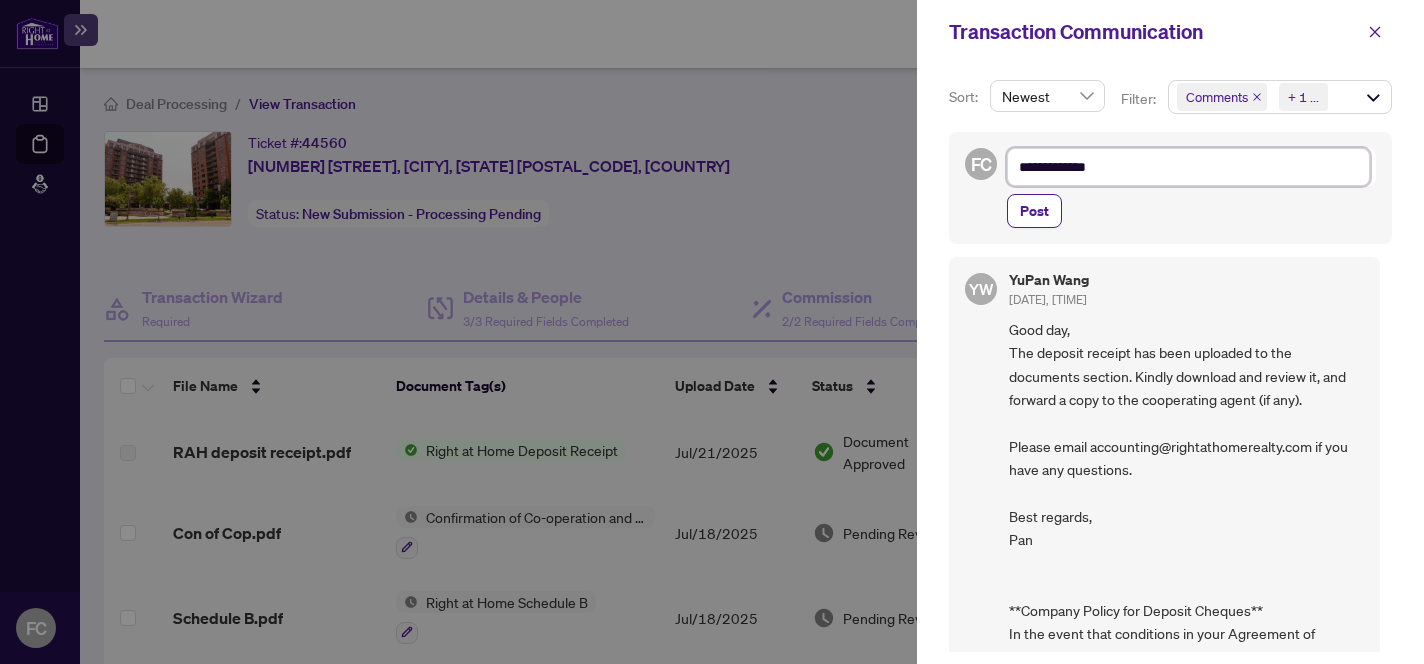 type on "**********" 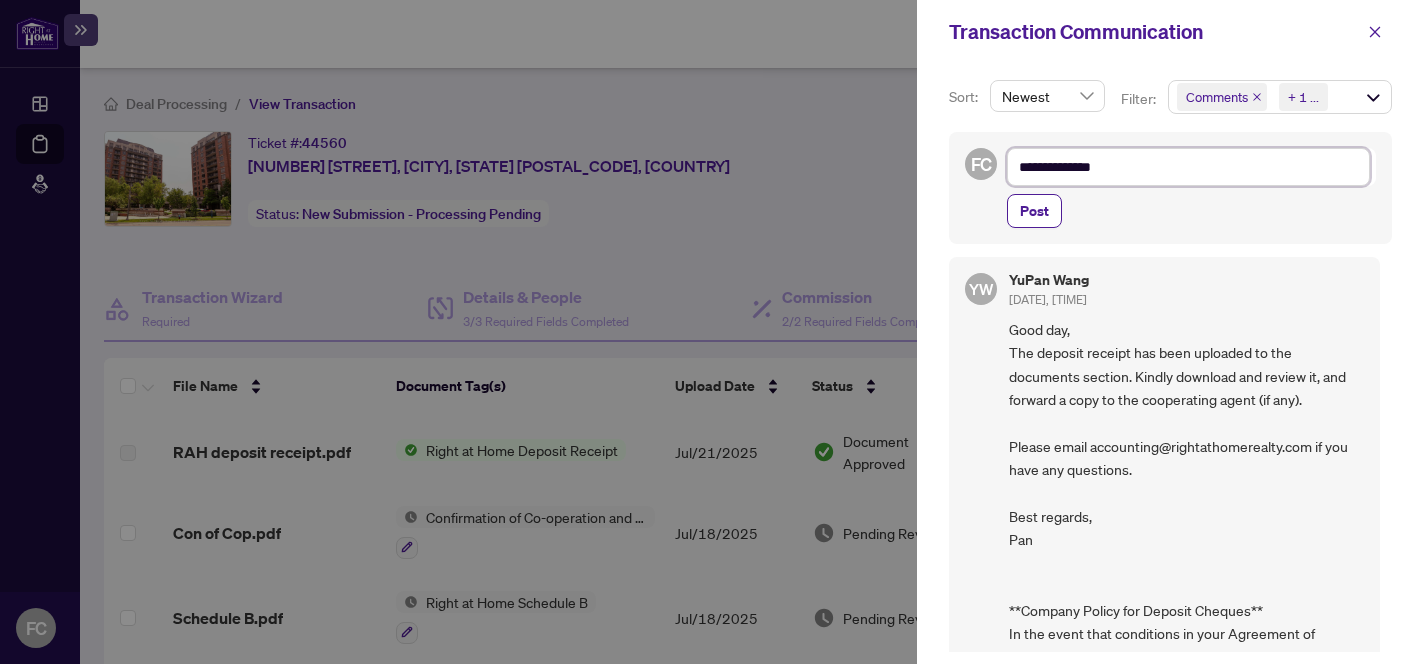 type on "**********" 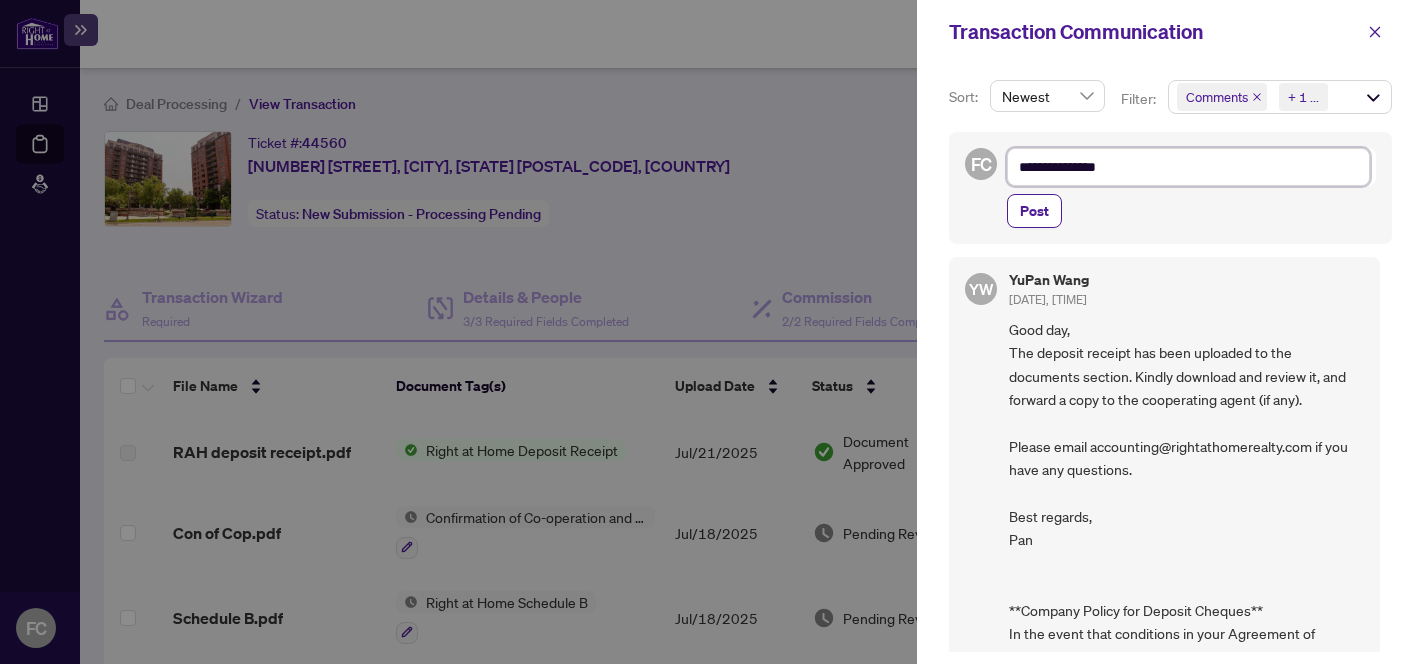 type on "**********" 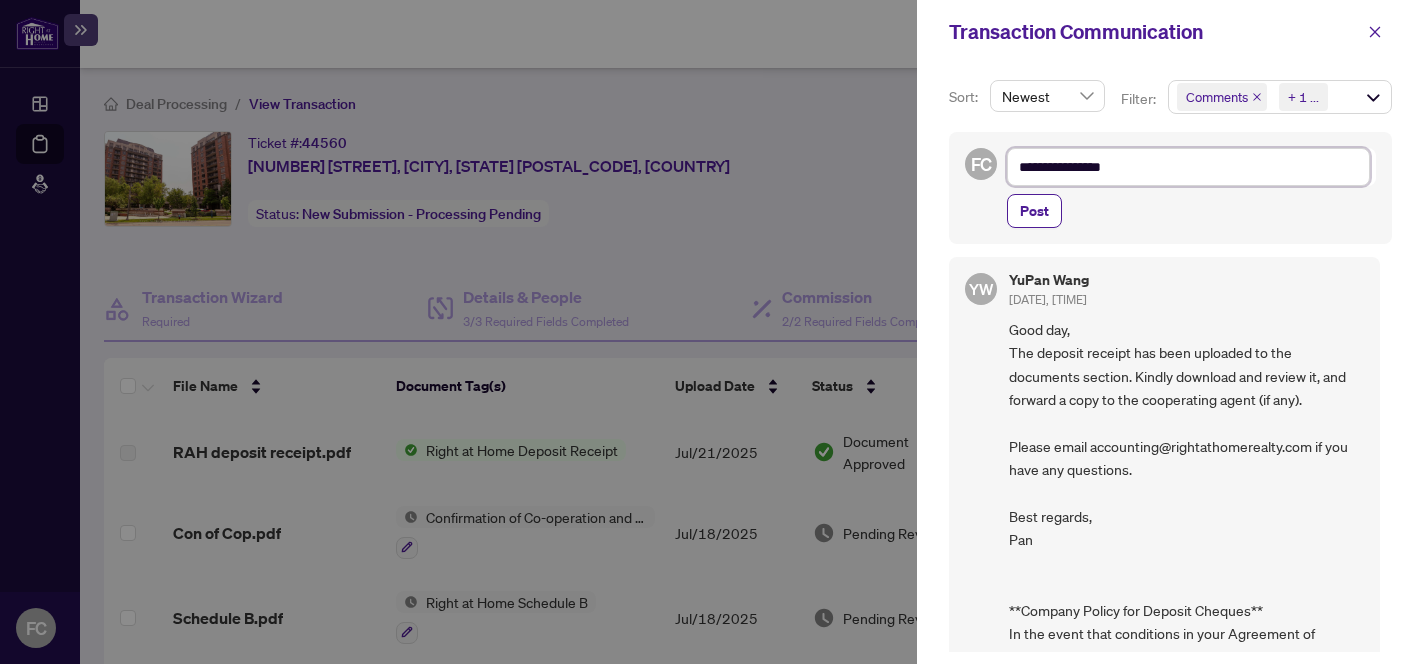 type on "**********" 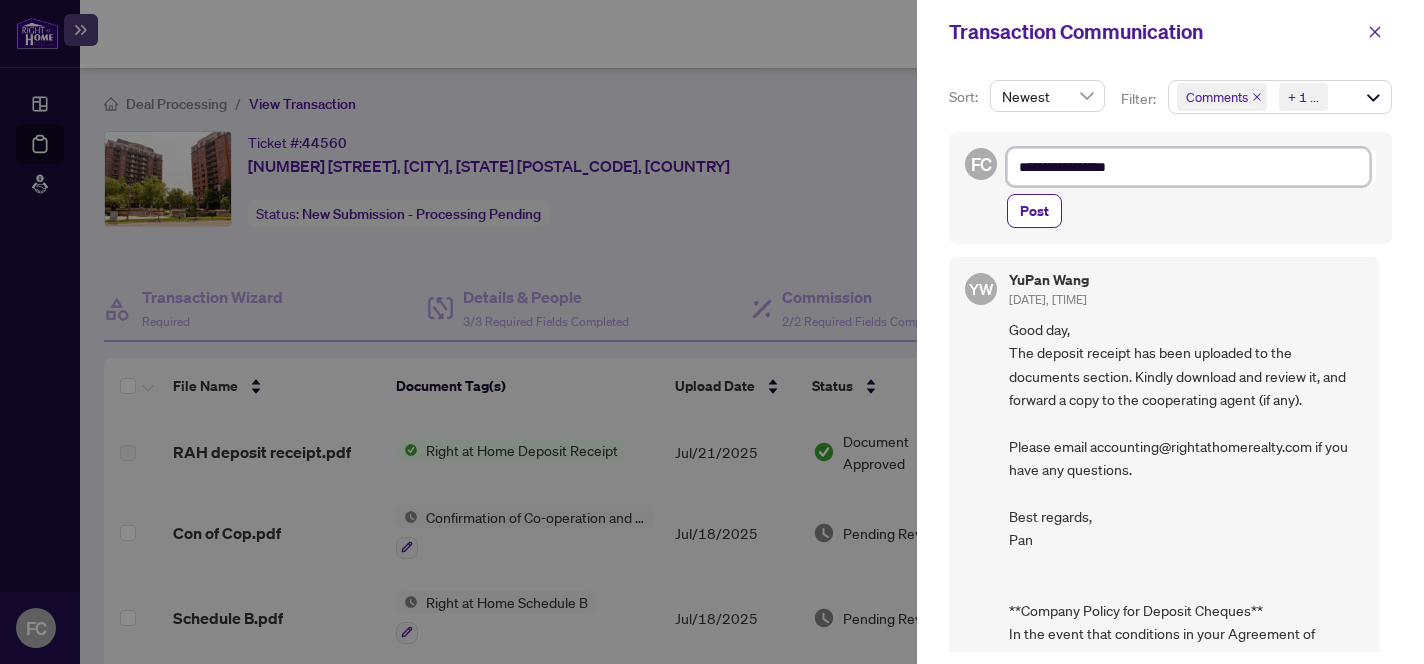 type on "**********" 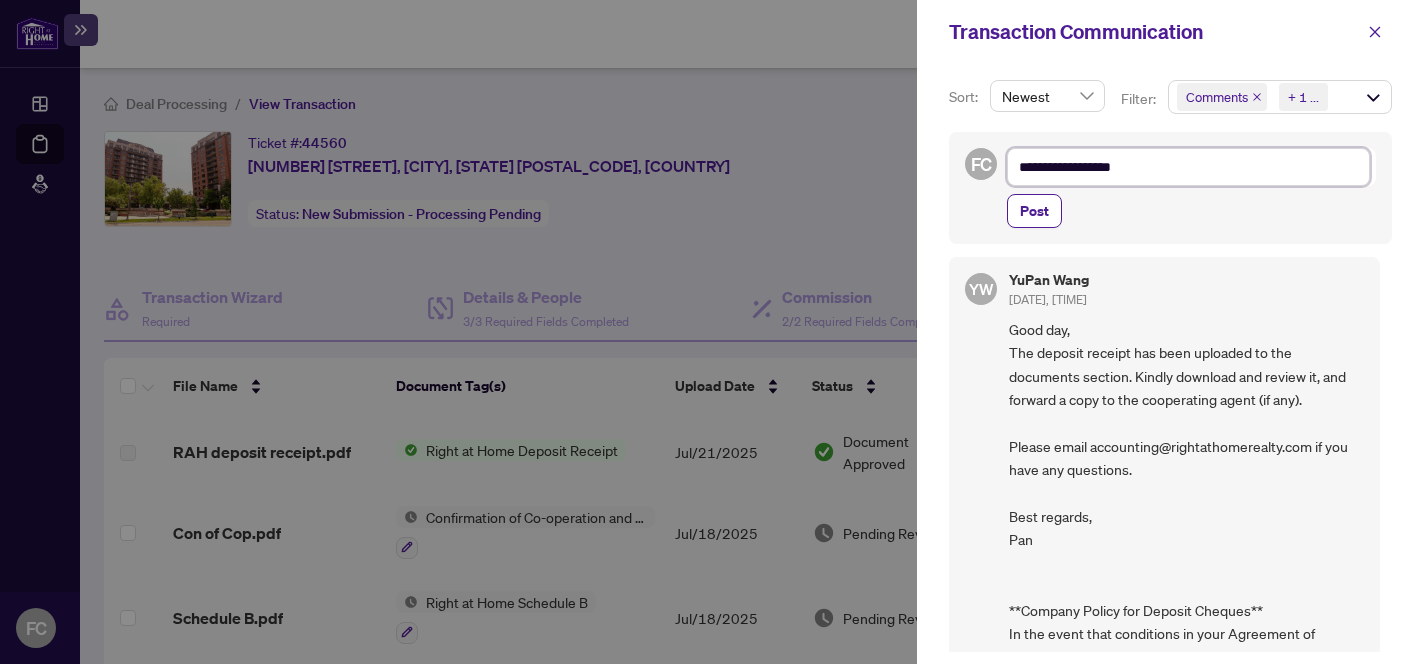 type on "**********" 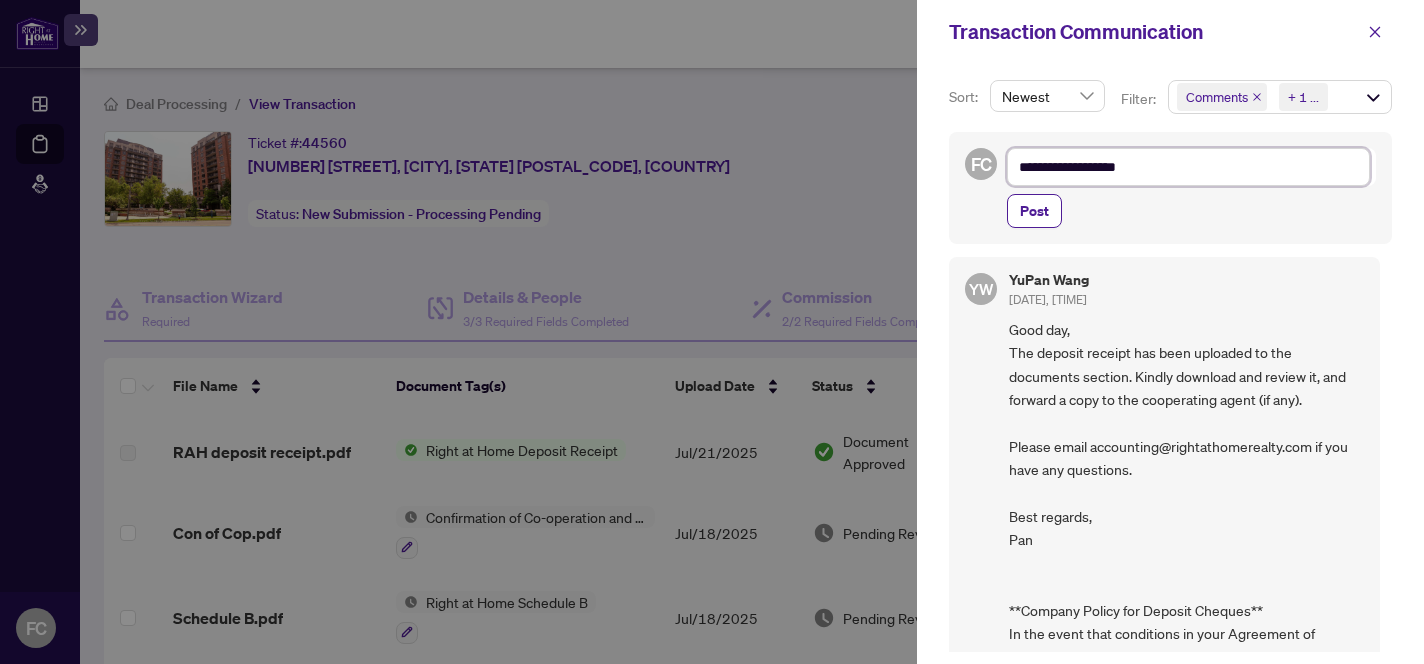 type on "**********" 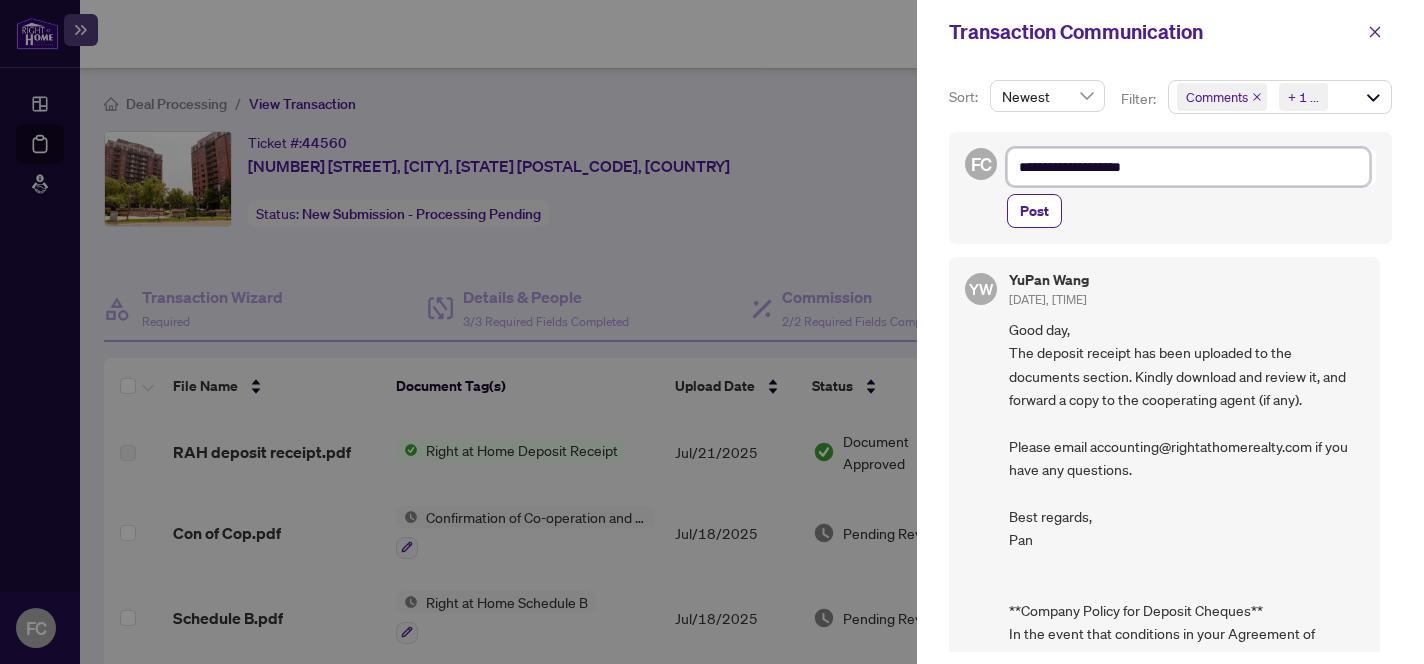 type on "**********" 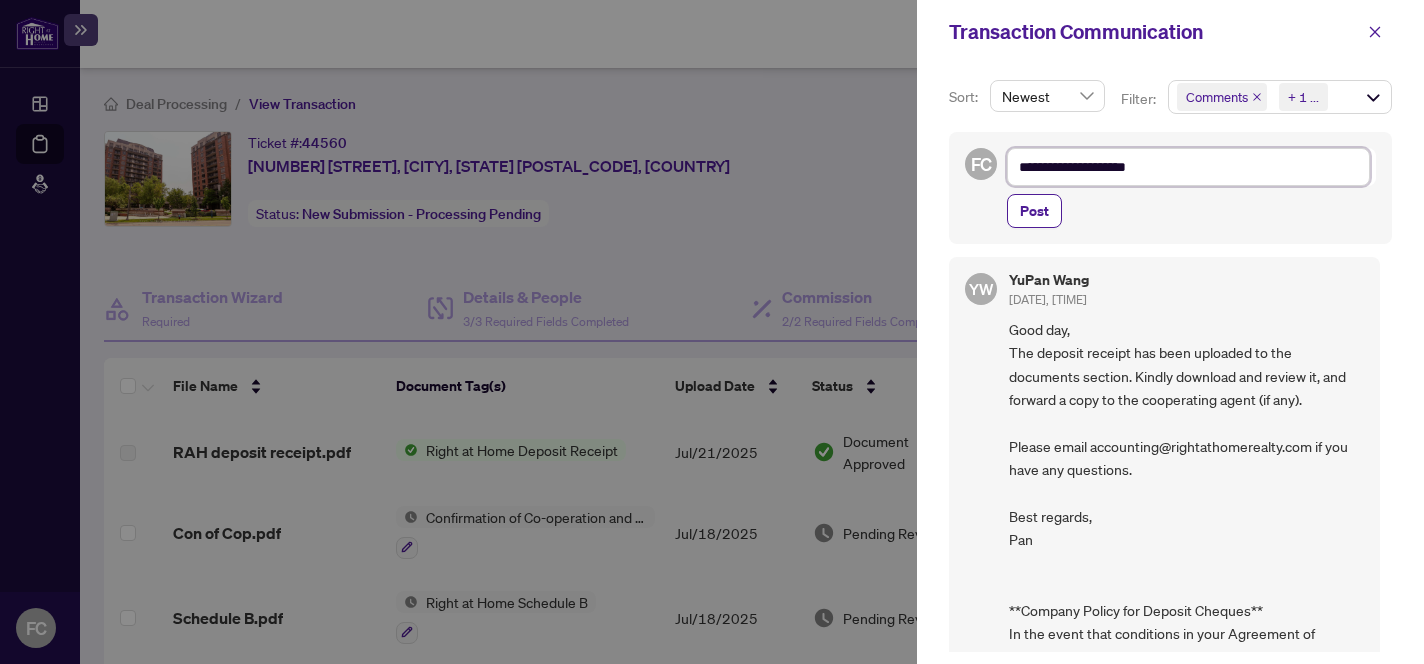 type on "**********" 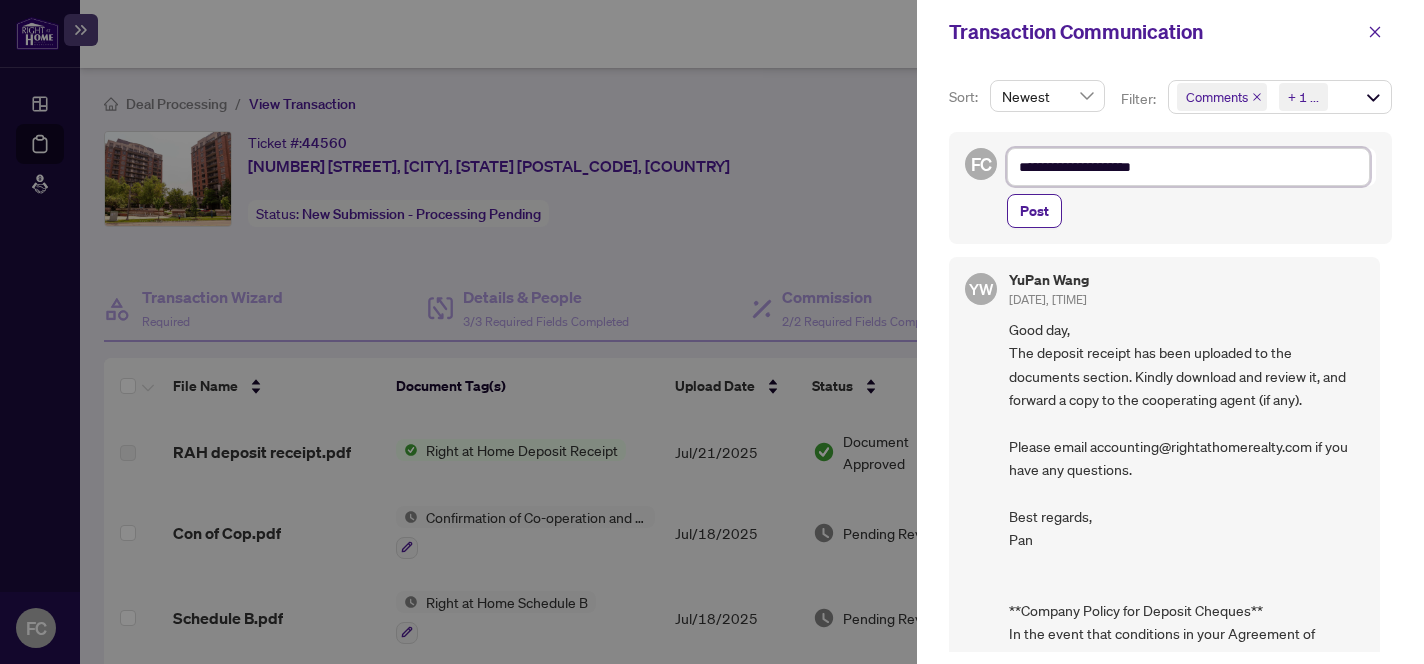 type on "**********" 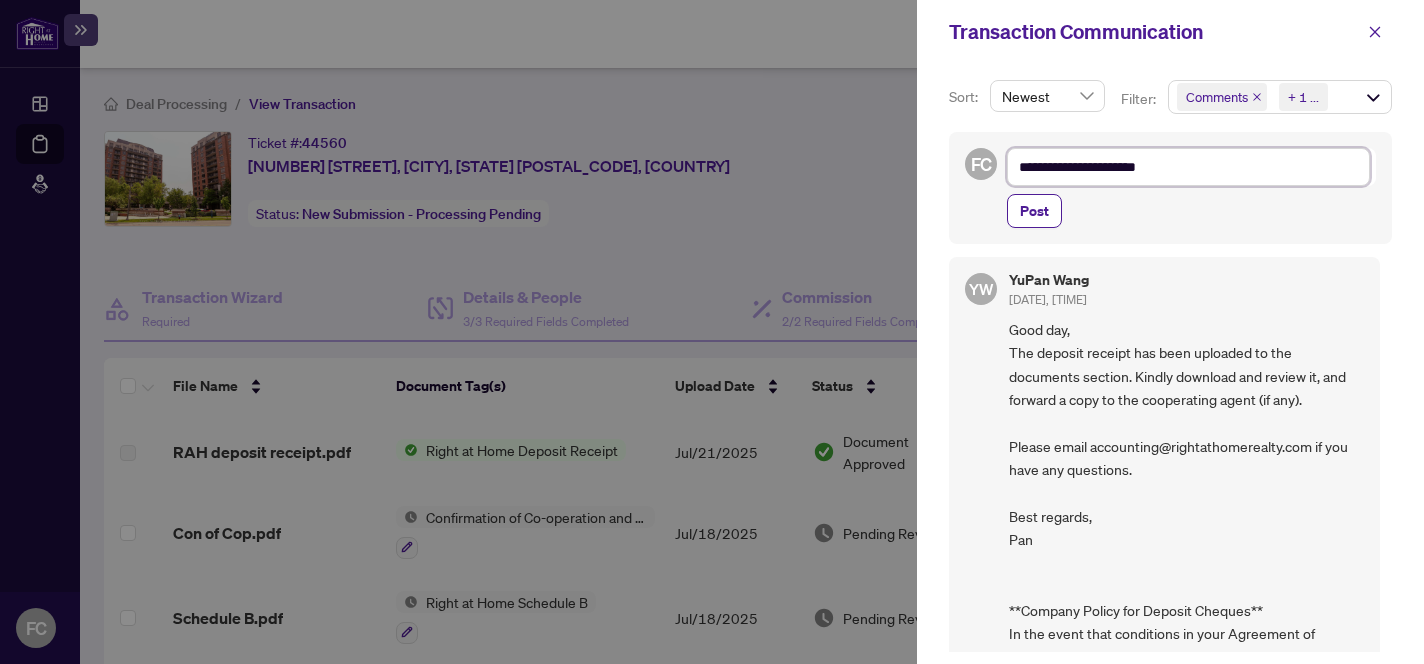 type on "**********" 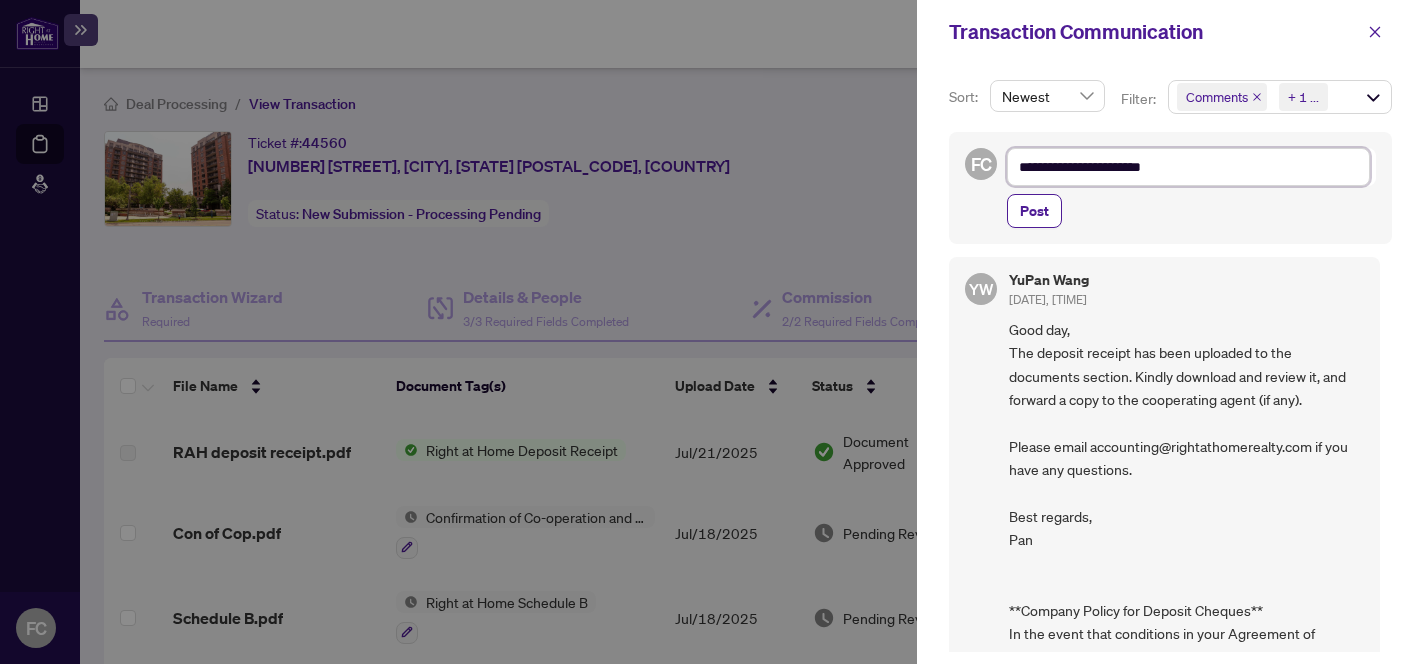 type on "**********" 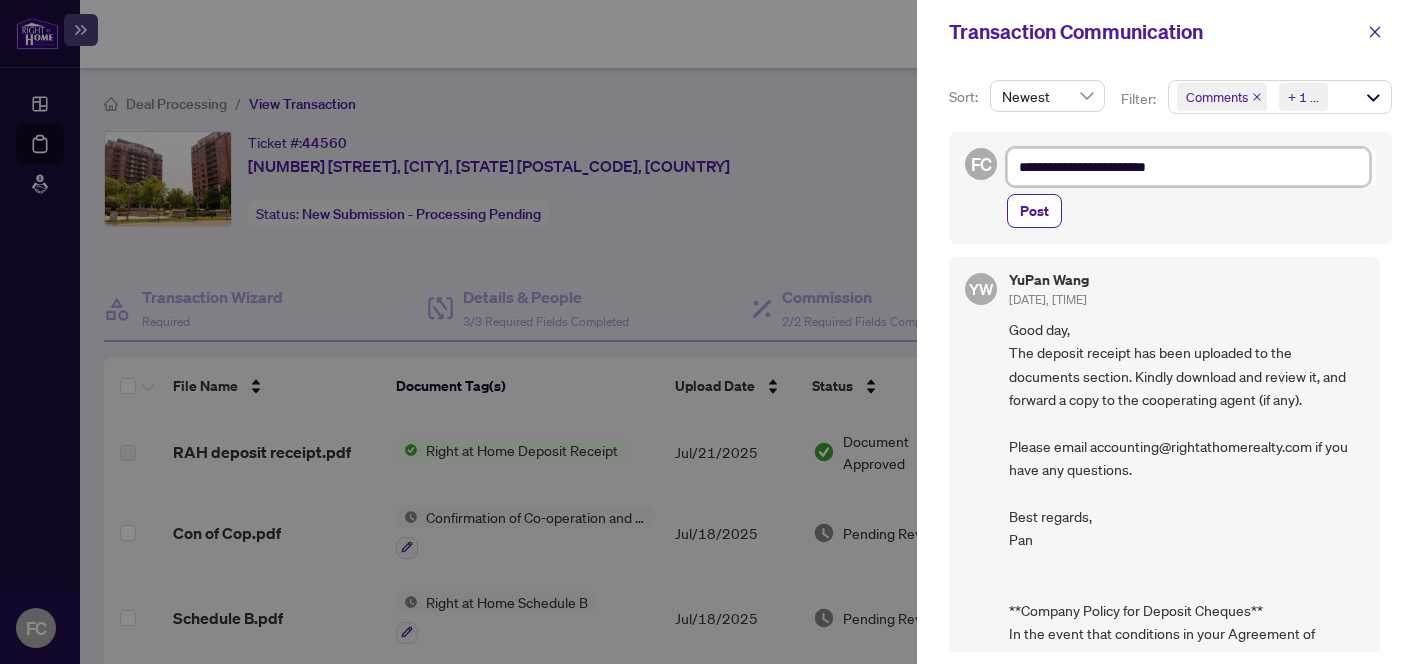 type on "**********" 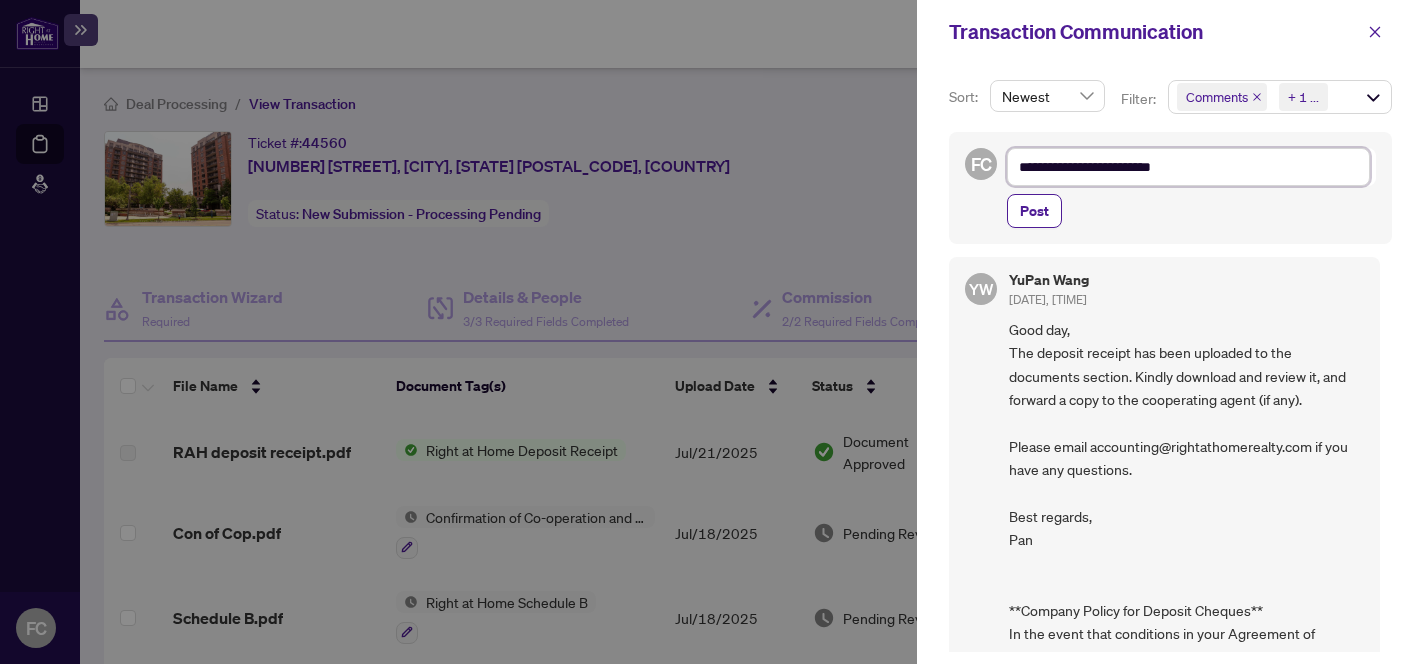 type on "**********" 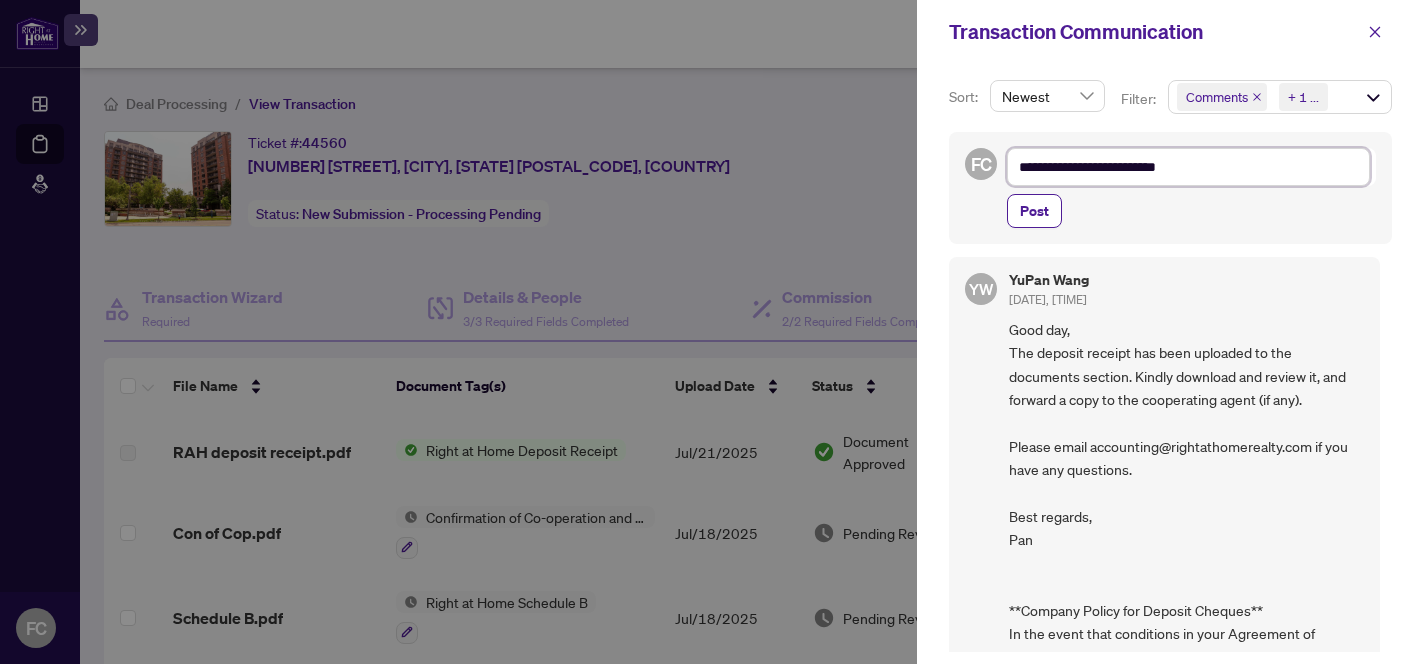 type on "**********" 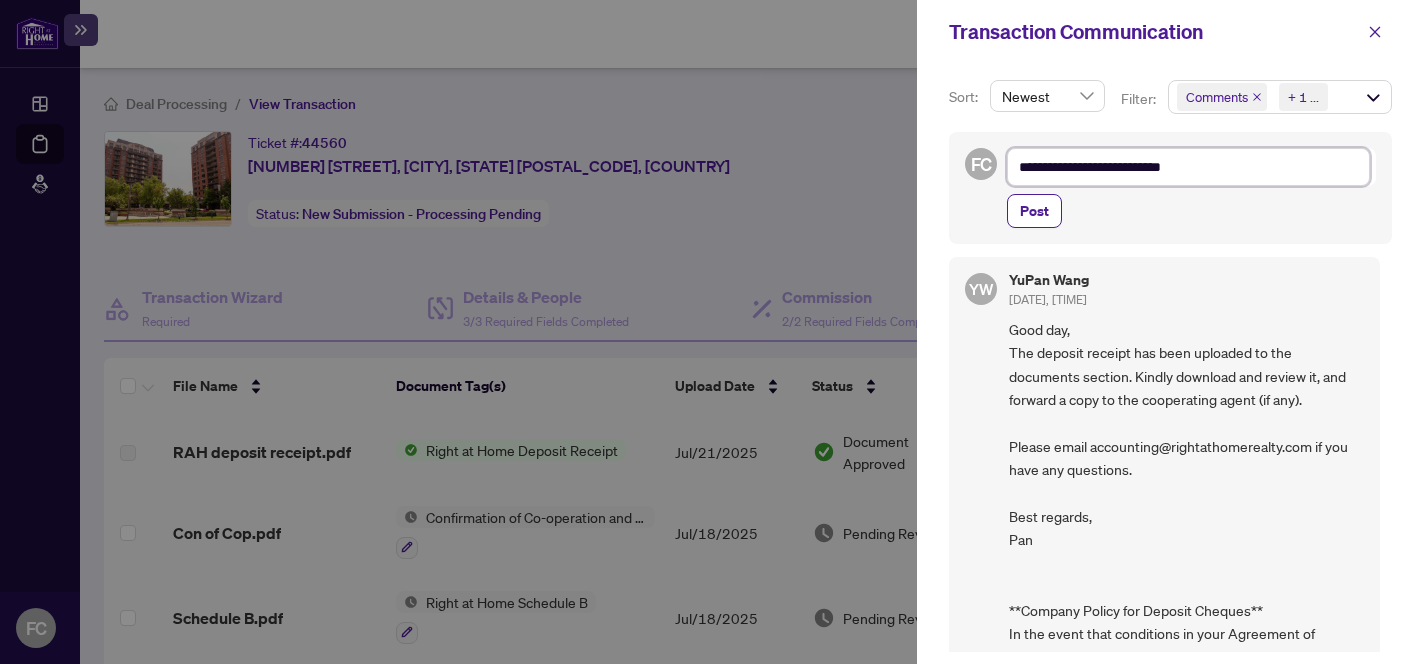 type on "**********" 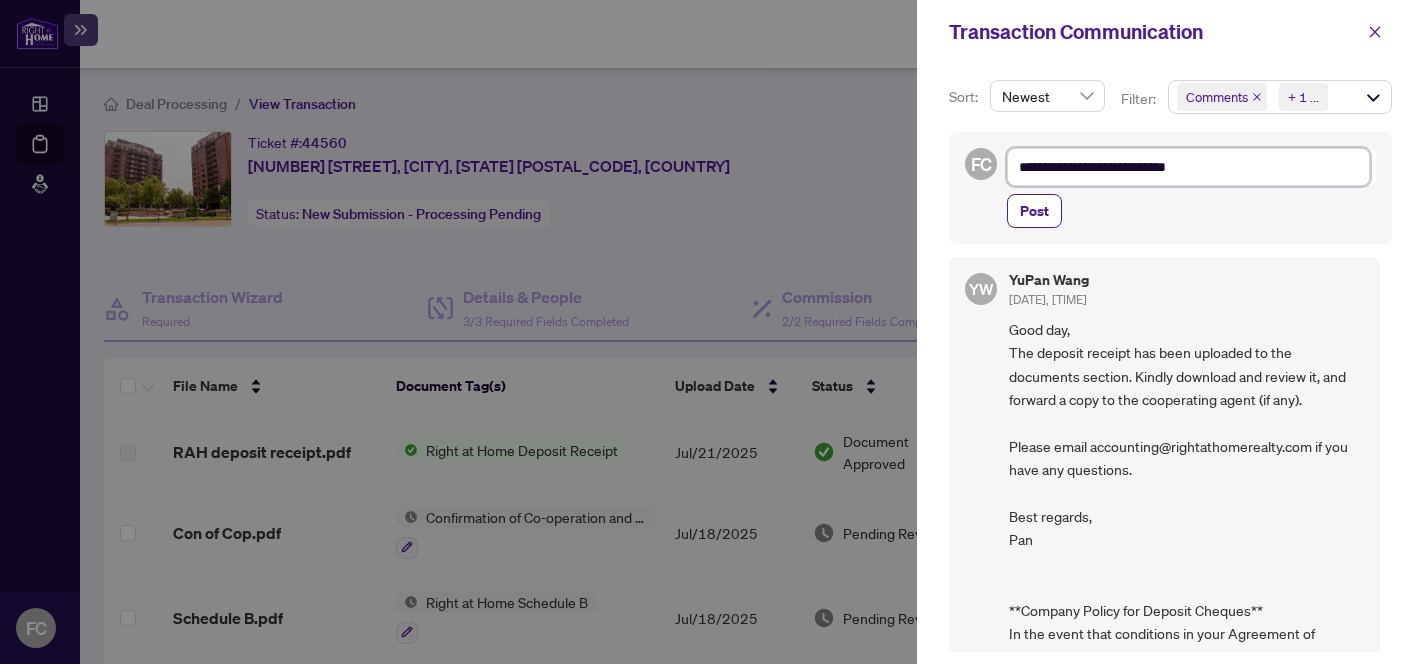 type on "**********" 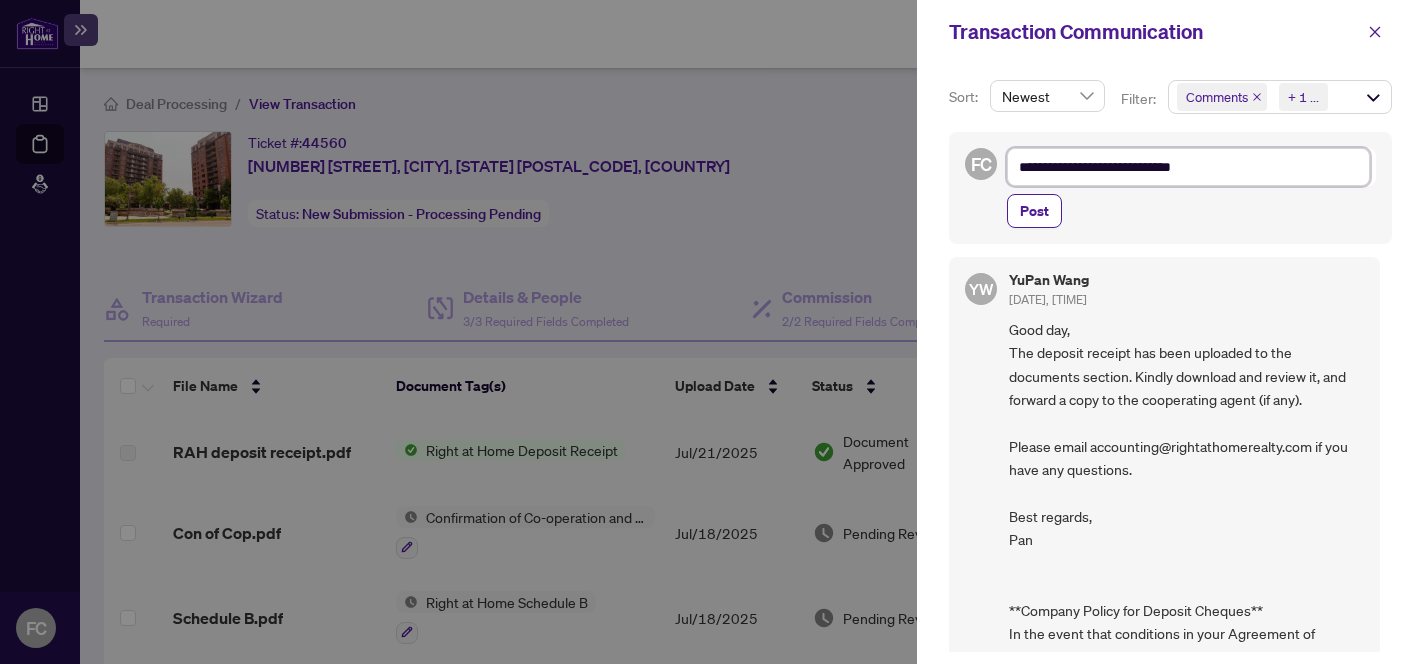 type on "**********" 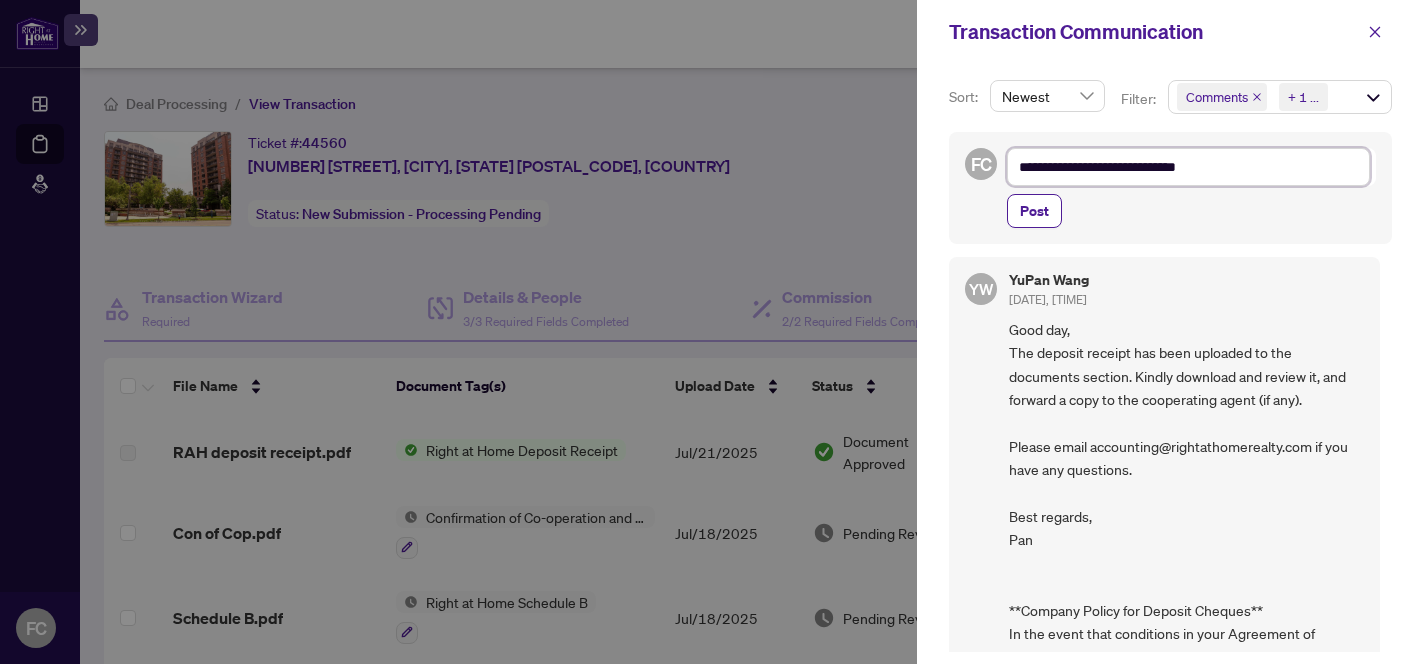 type on "**********" 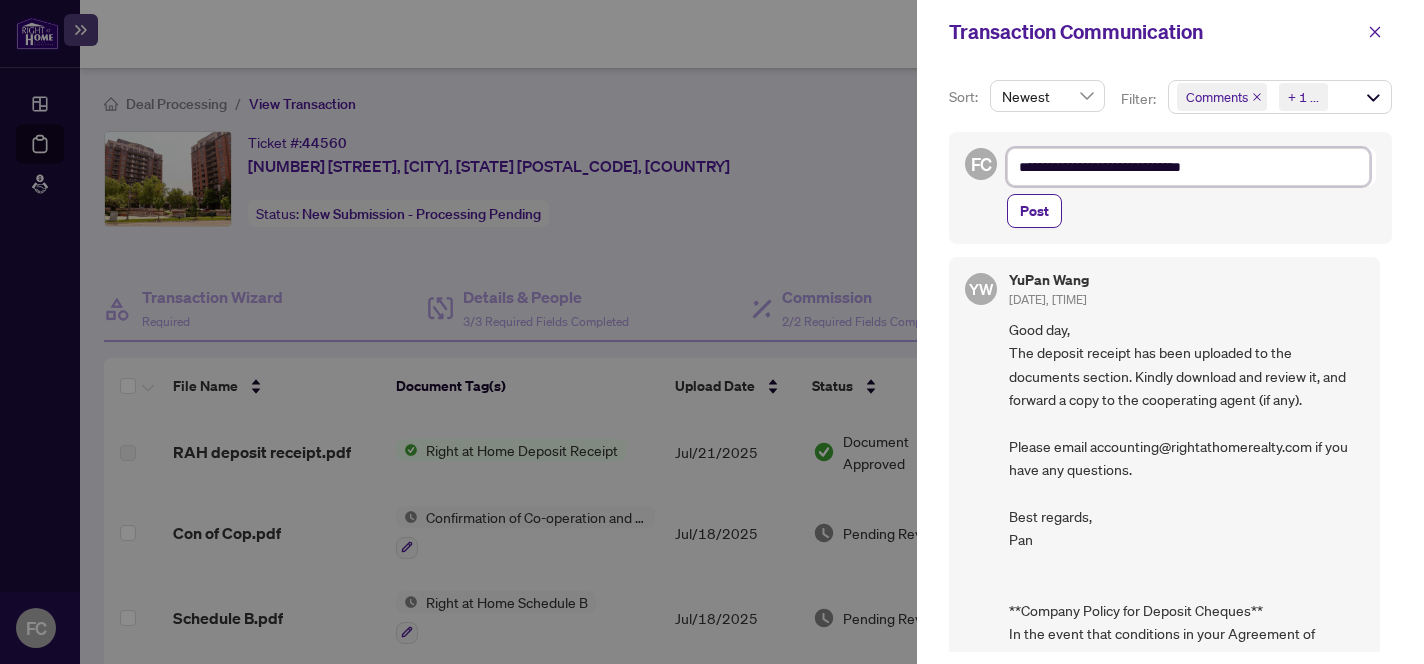 type on "**********" 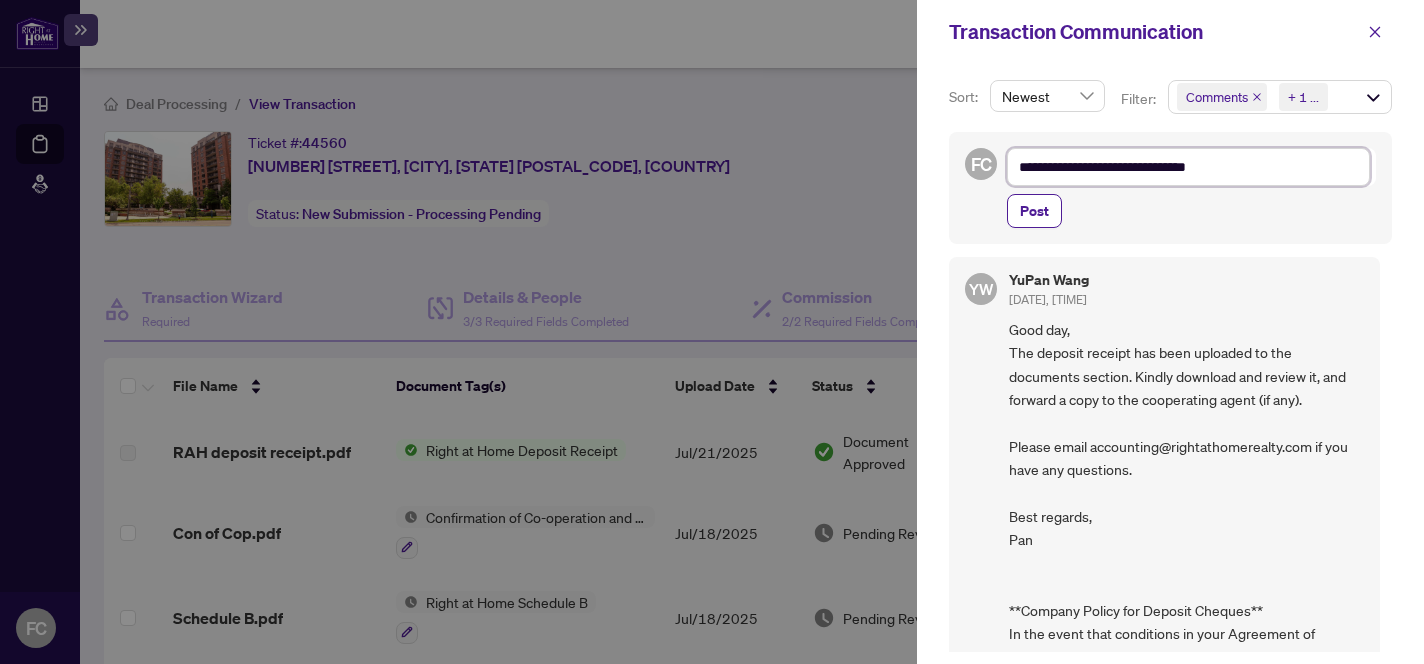 type on "**********" 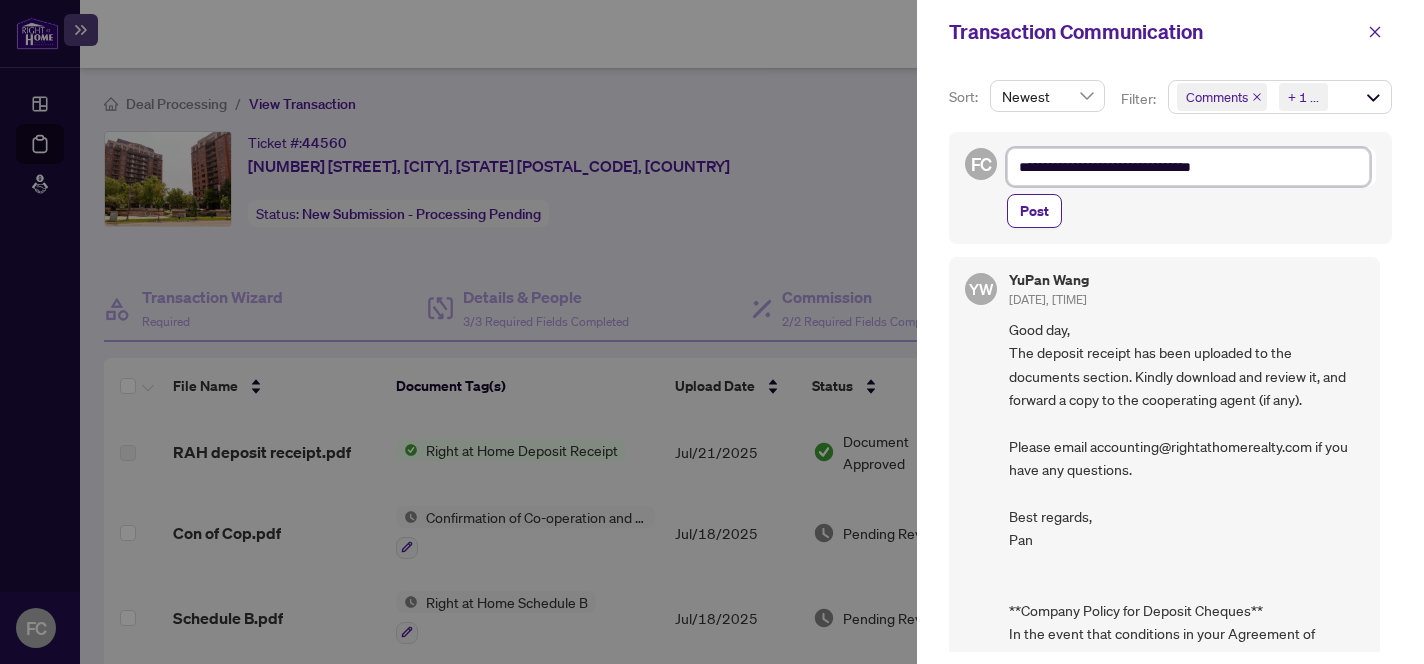 type on "**********" 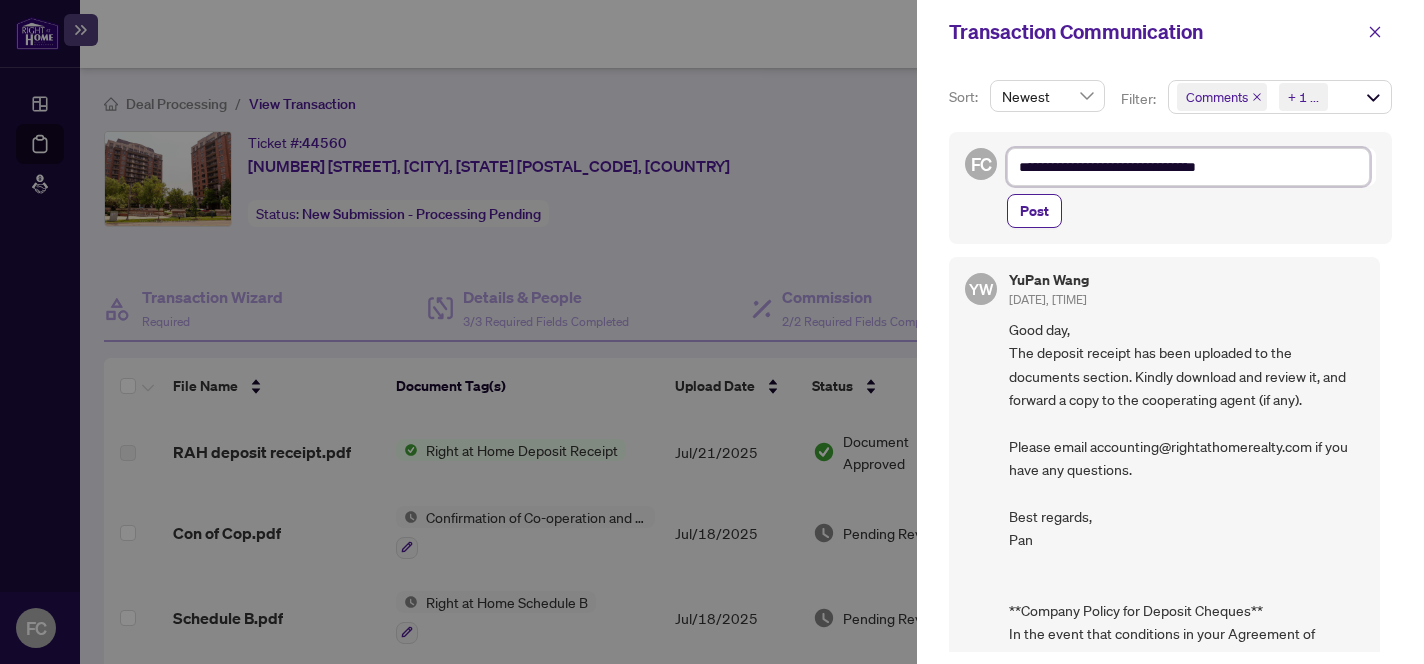 type on "**********" 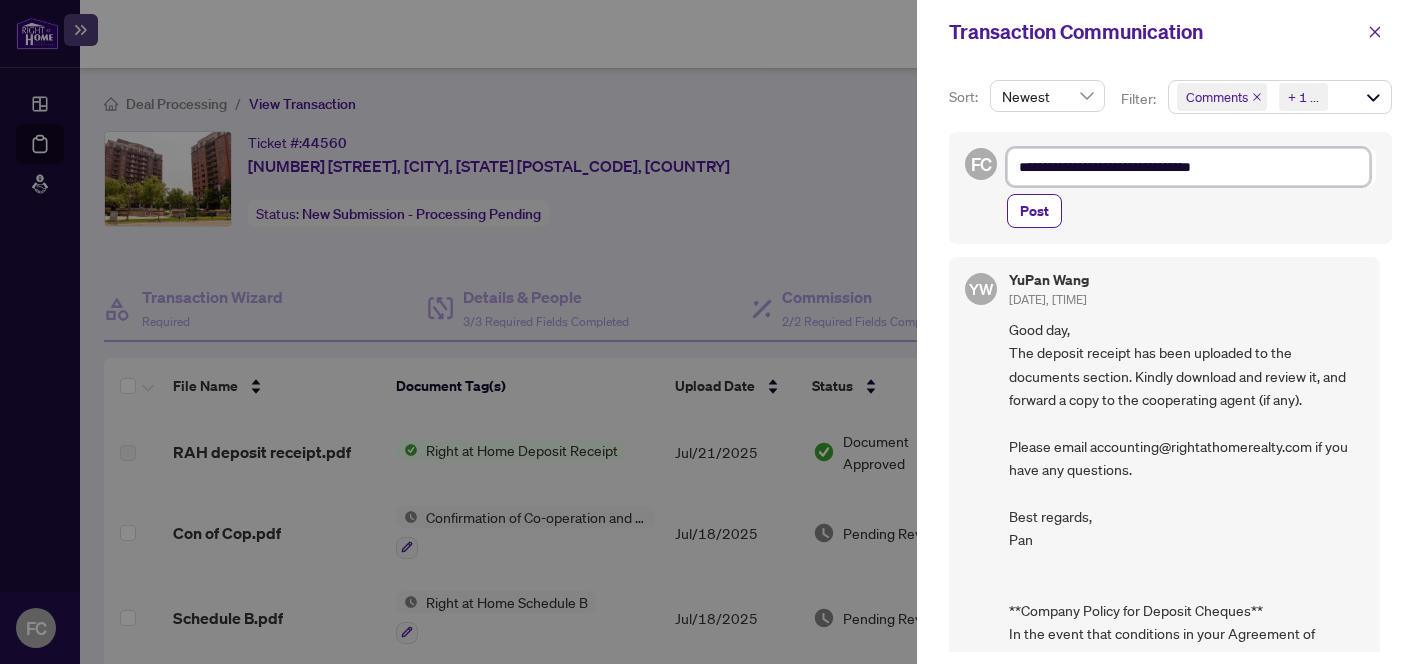 type on "**********" 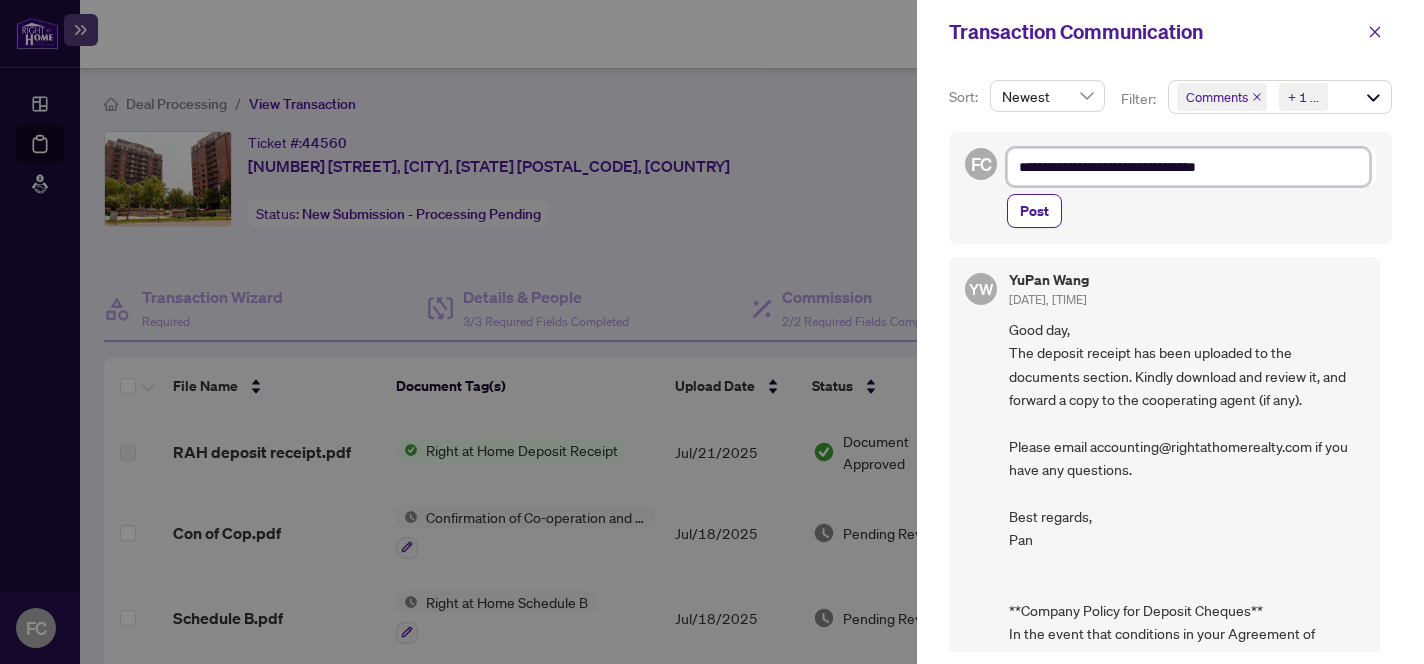 type on "**********" 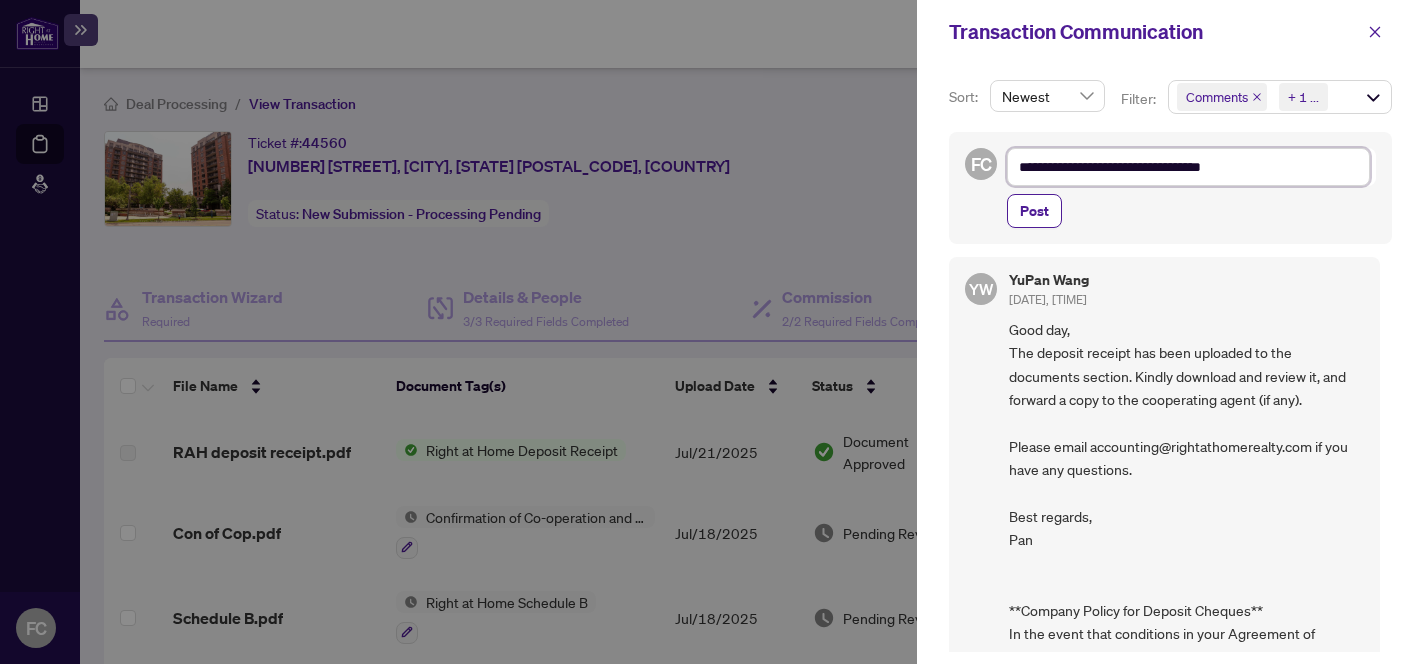 type on "**********" 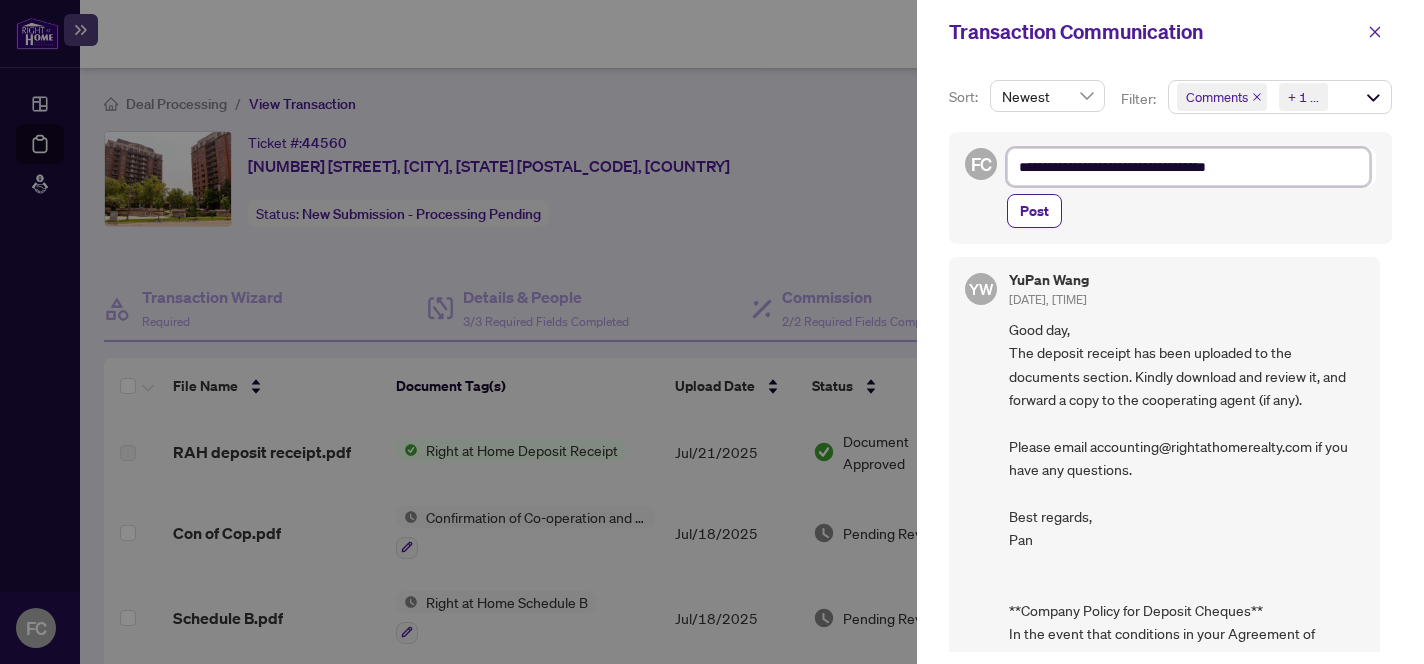 type on "**********" 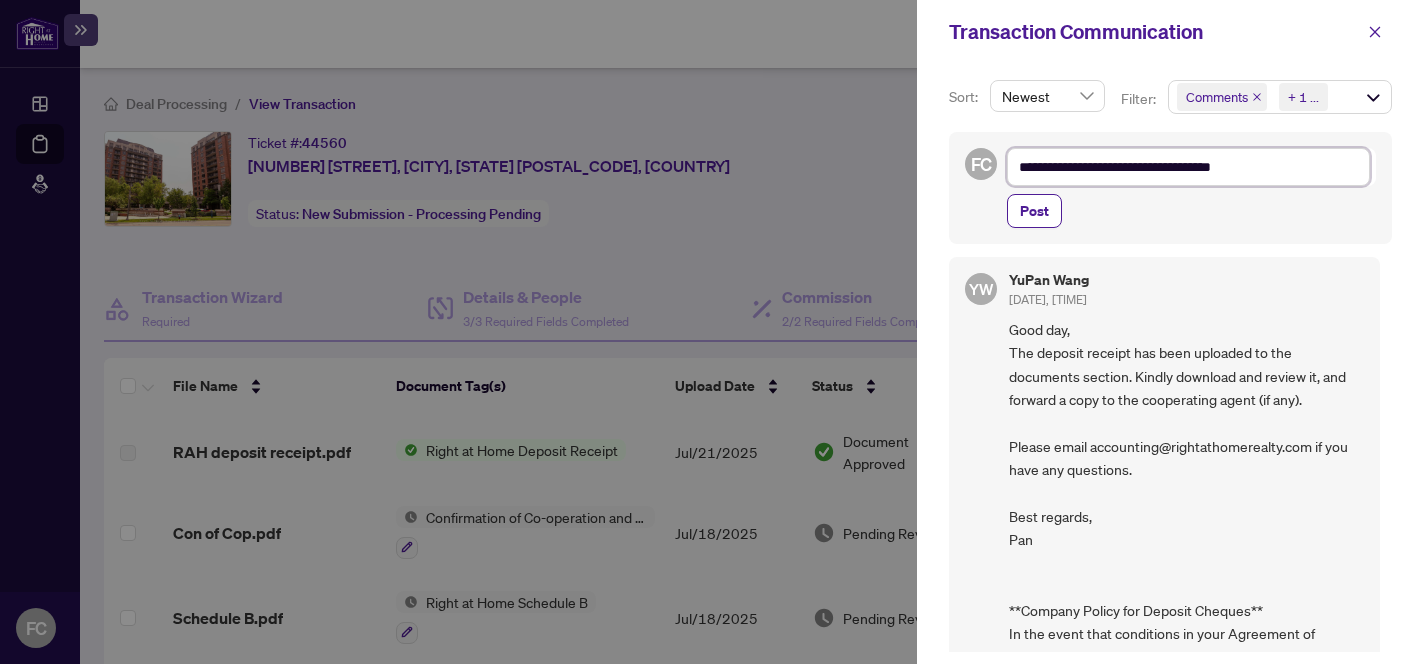 type on "**********" 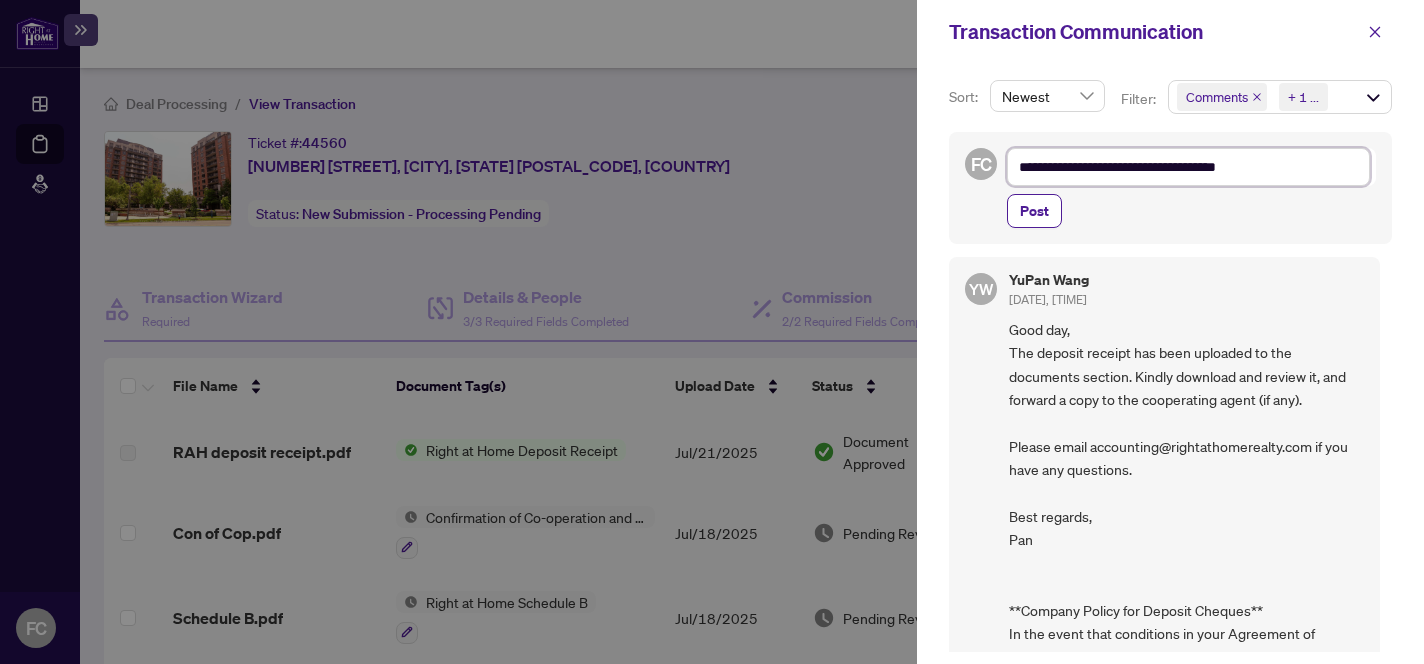 type on "**********" 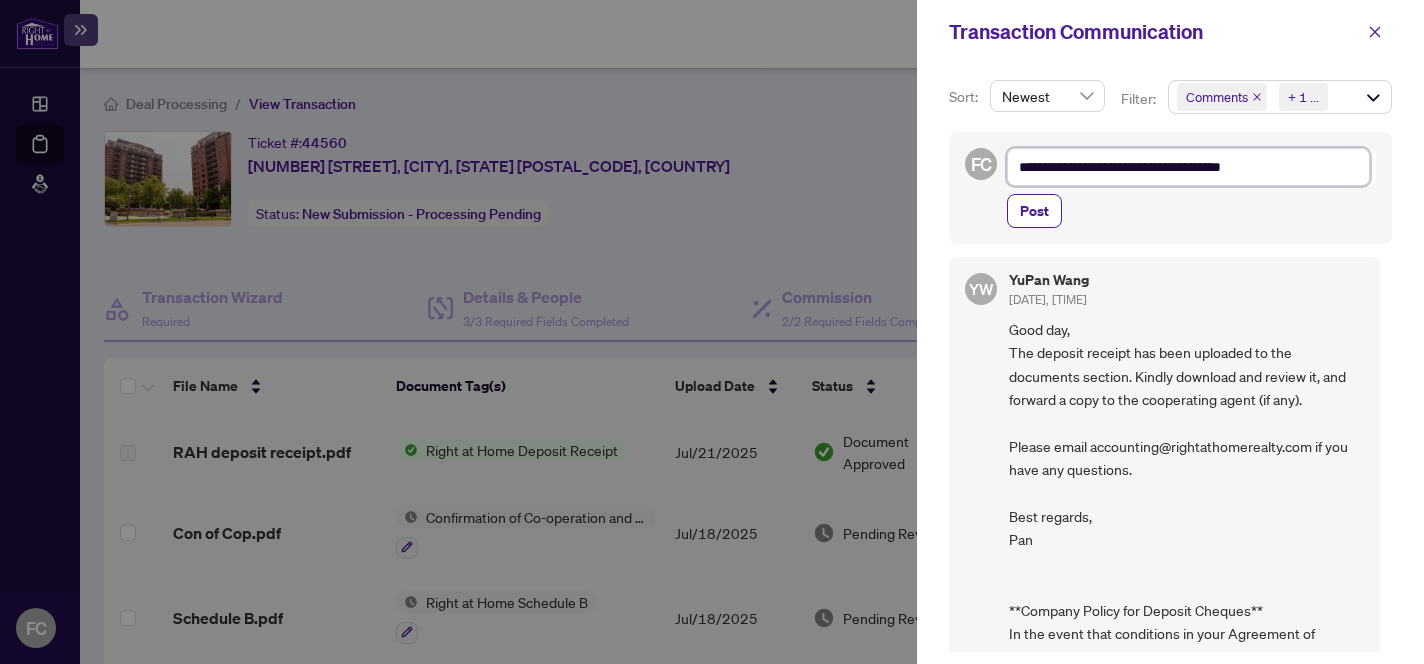 type on "**********" 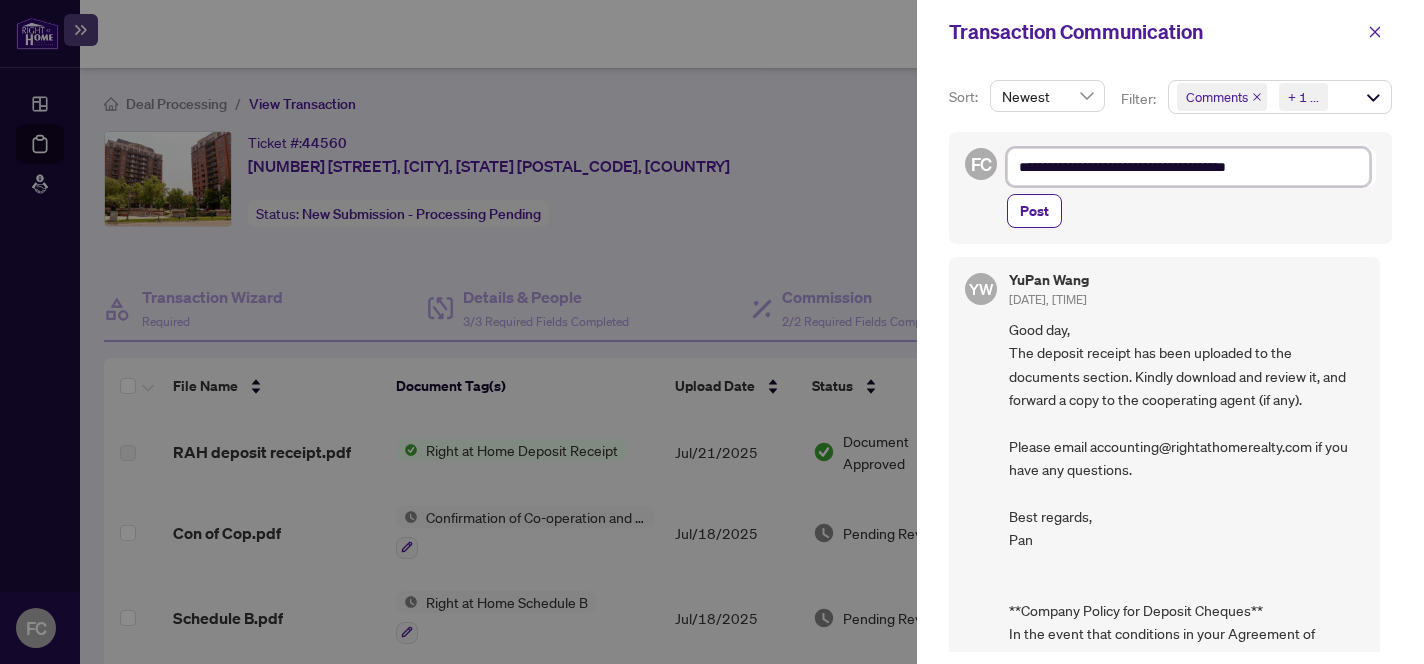 type on "**********" 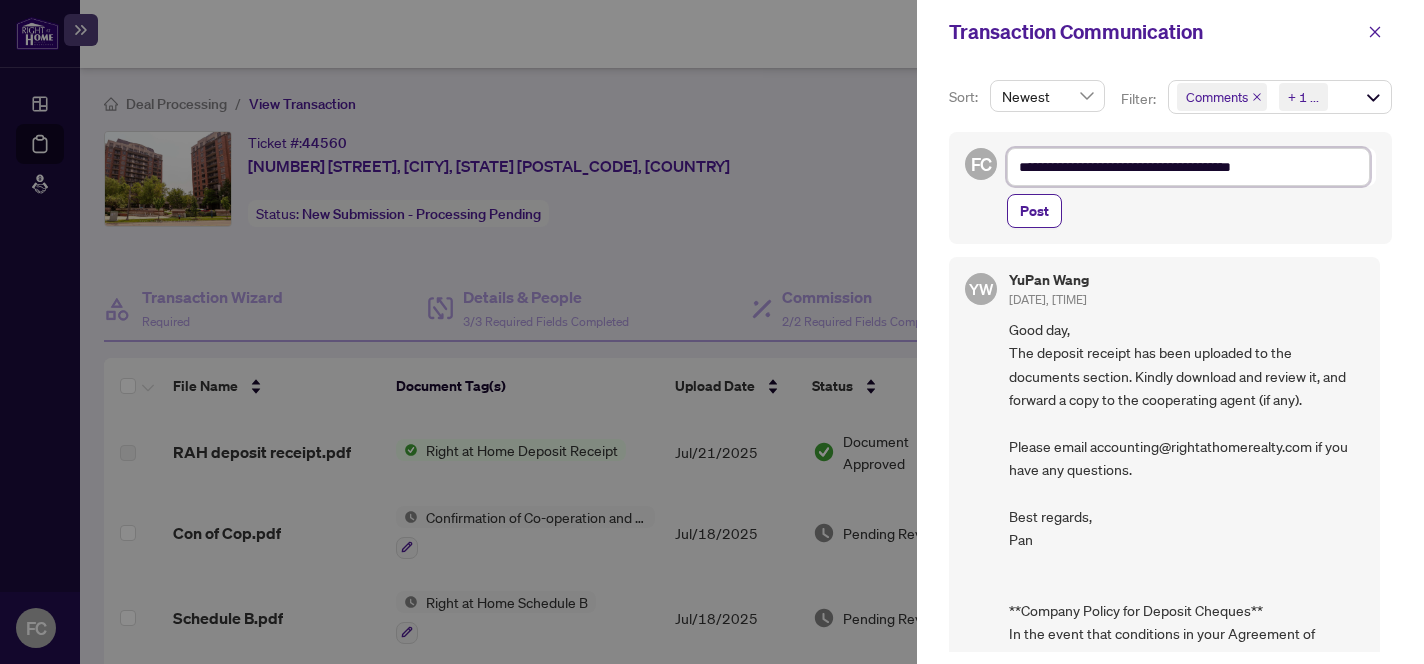 type on "**********" 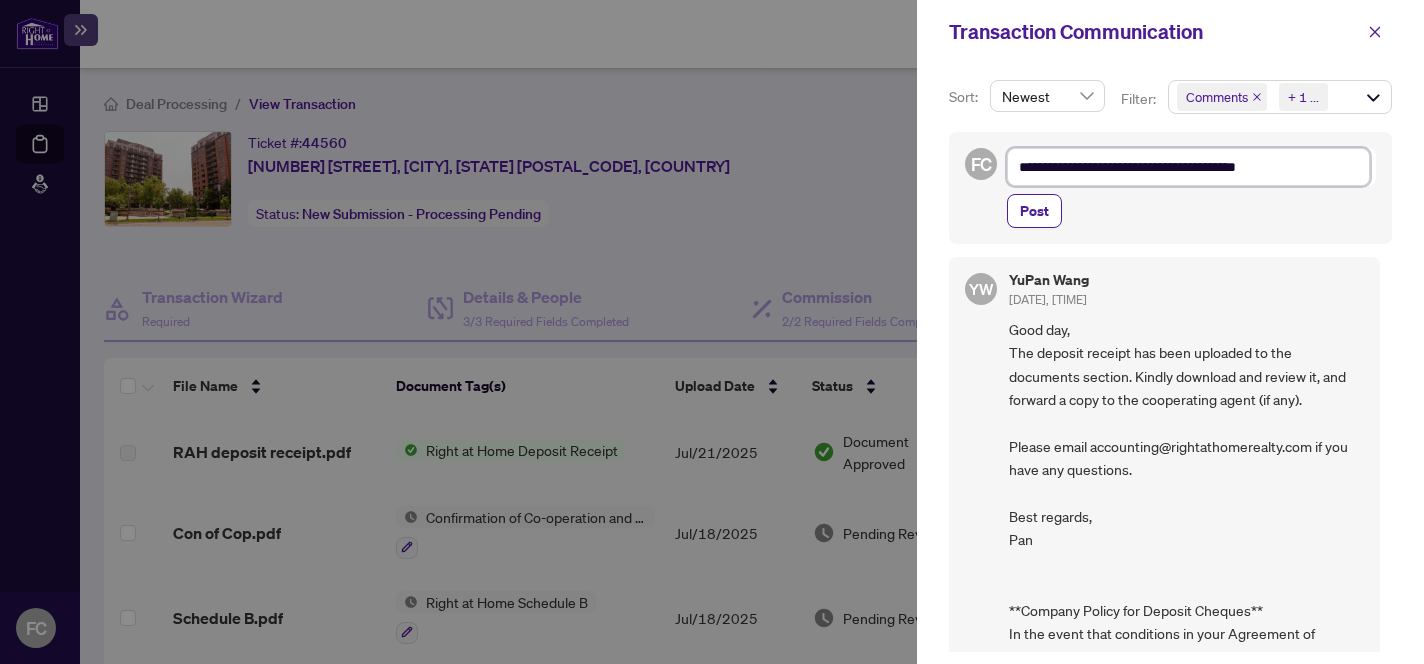 type on "**********" 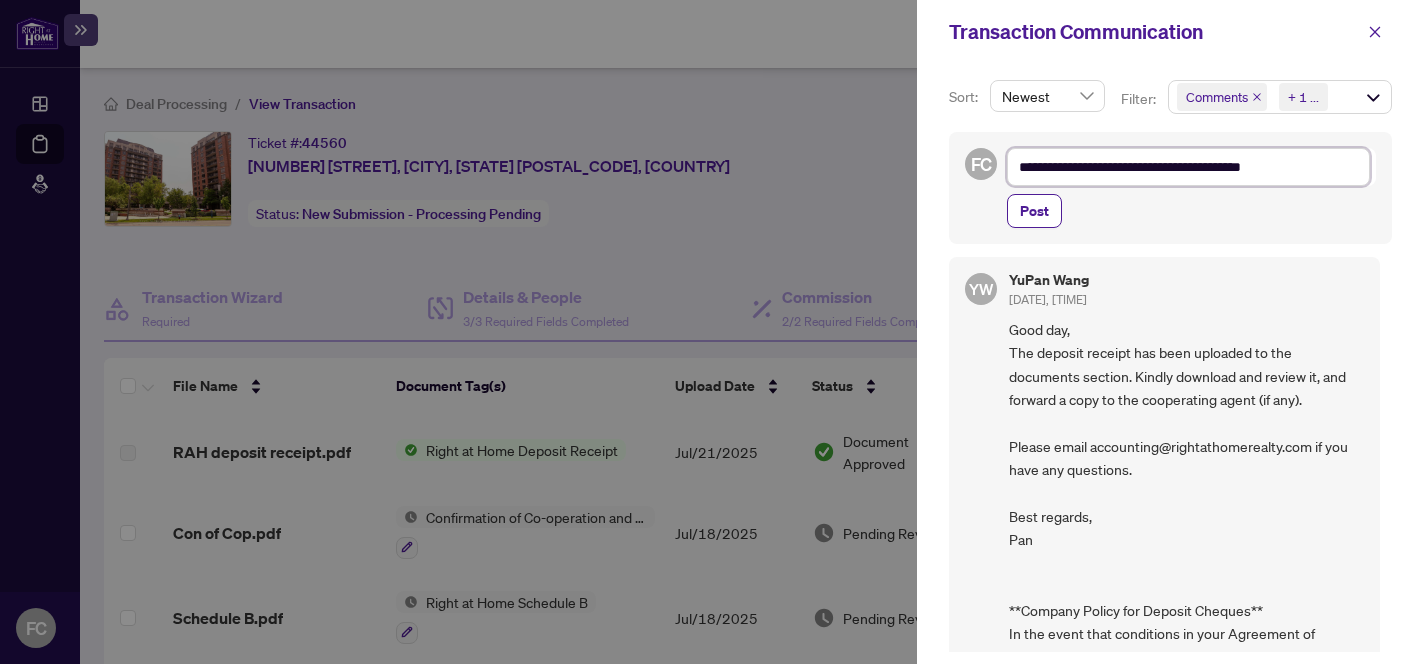 type on "**********" 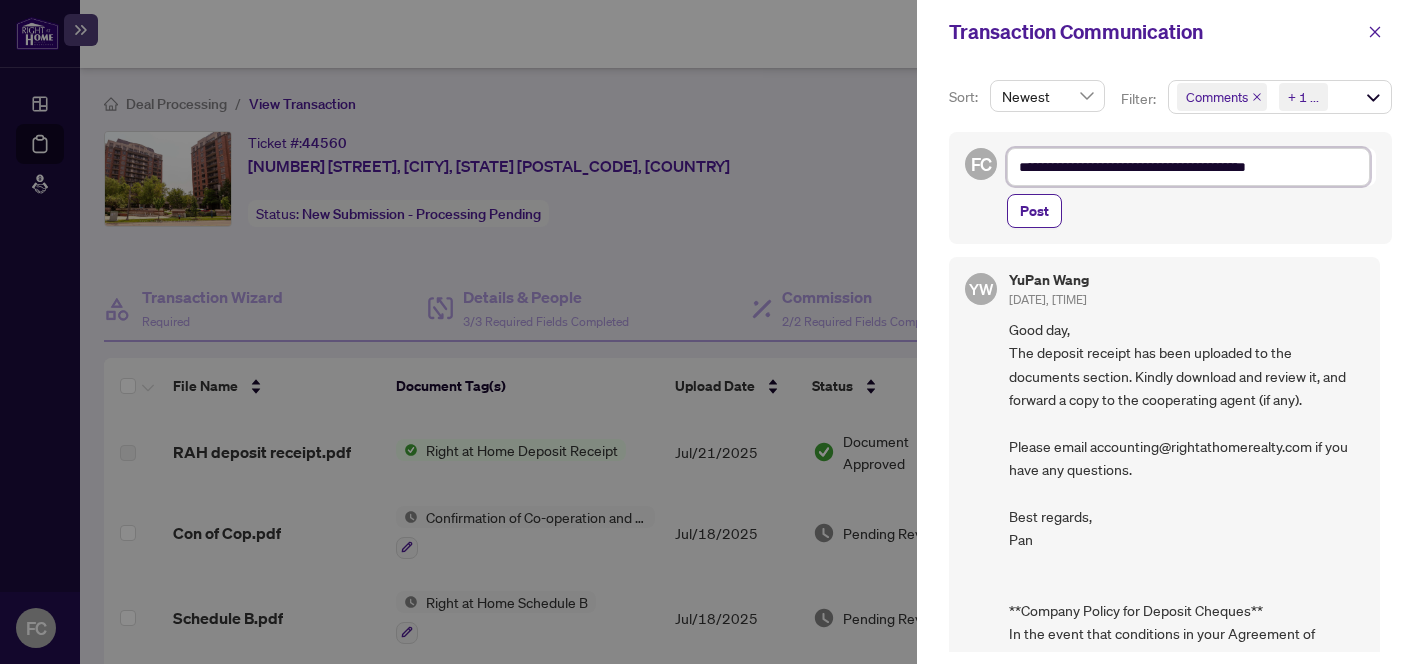 type on "**********" 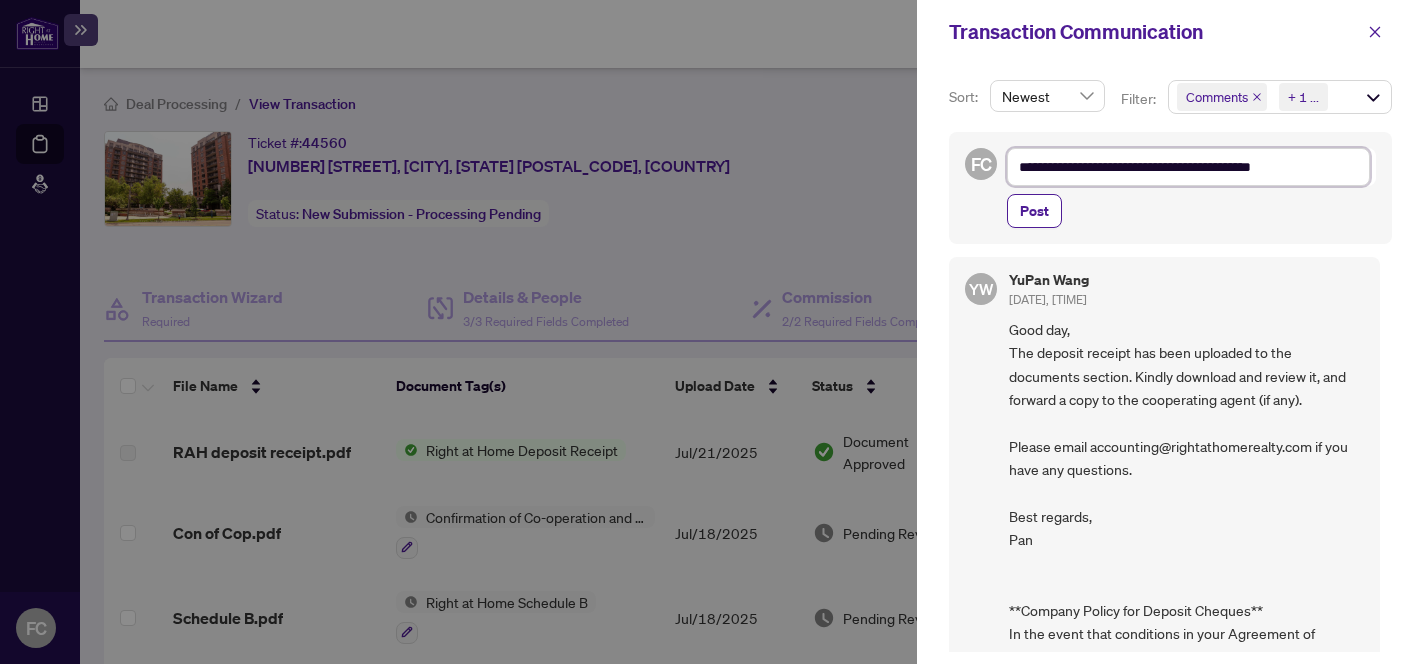 type on "**********" 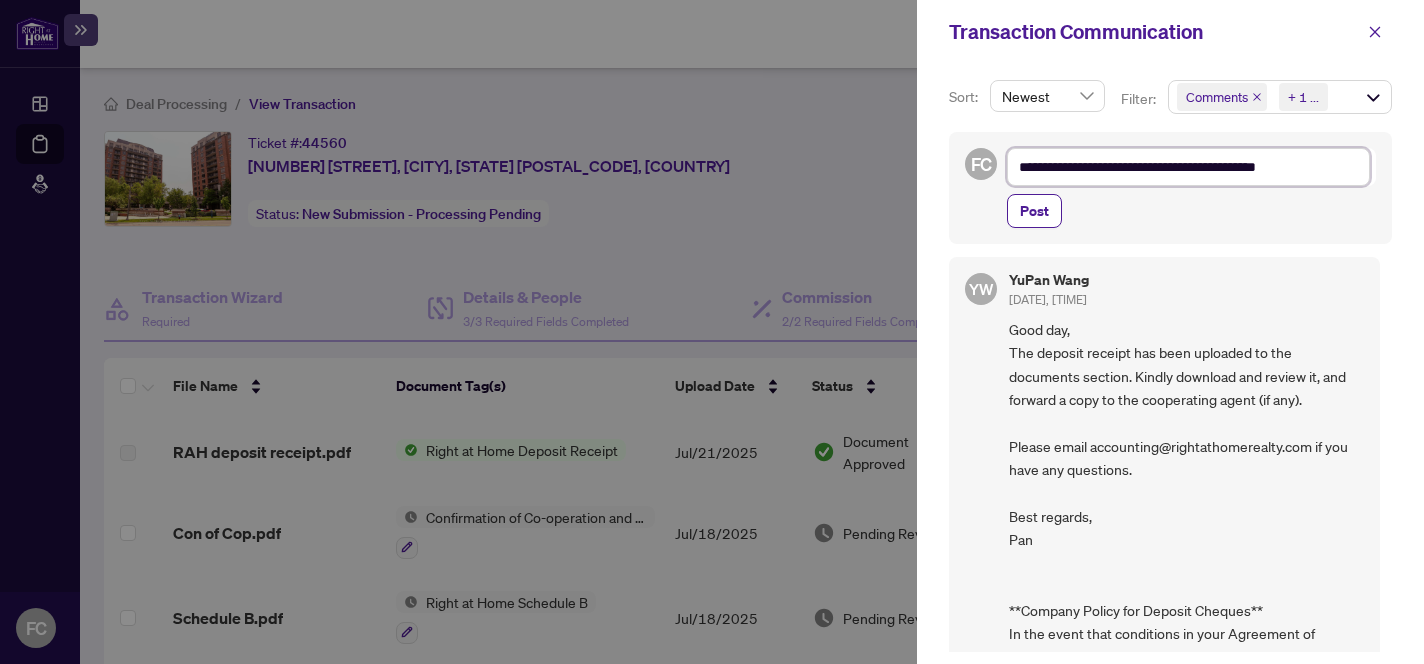 type on "**********" 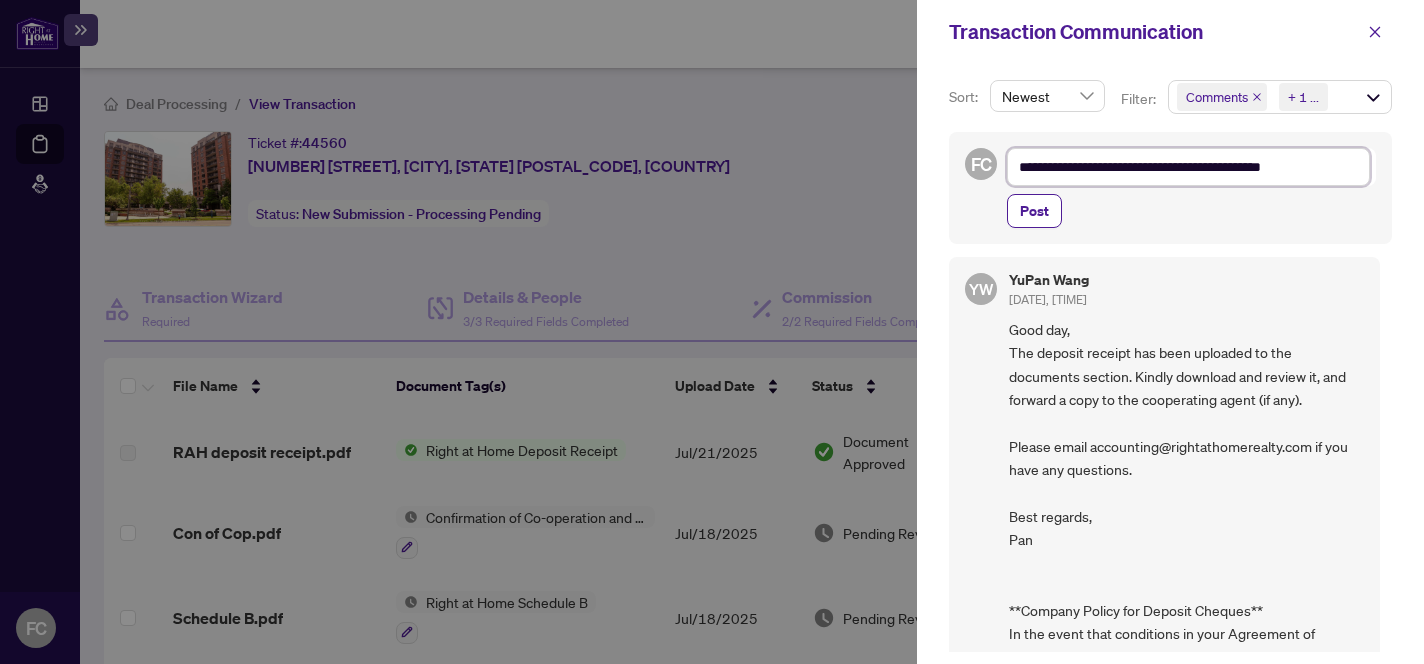 type on "**********" 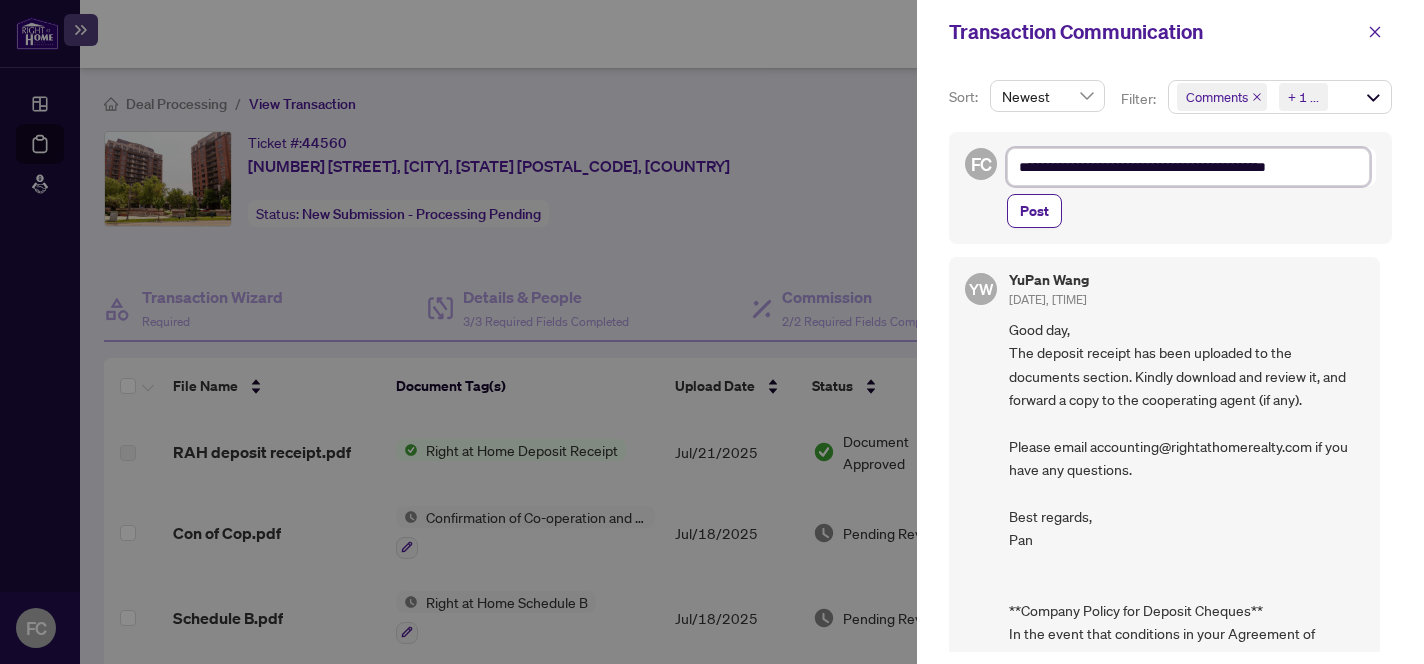 type on "**********" 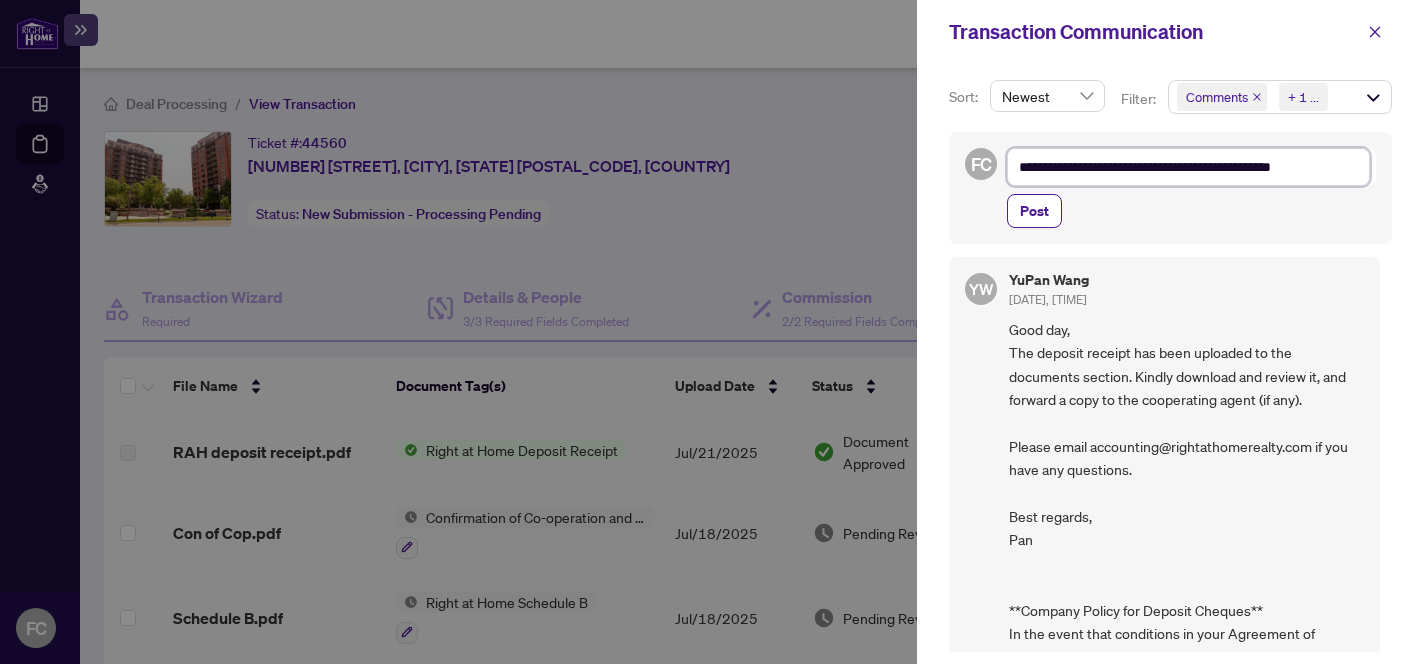type on "**********" 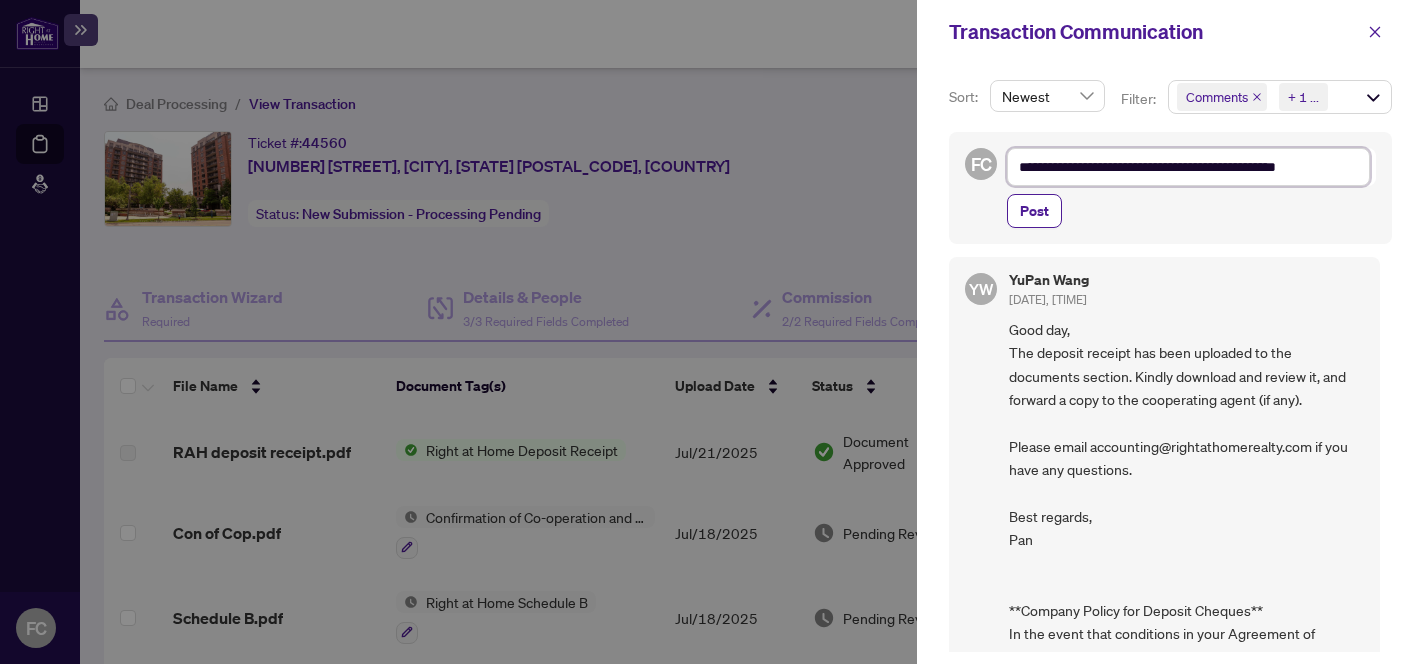 type on "**********" 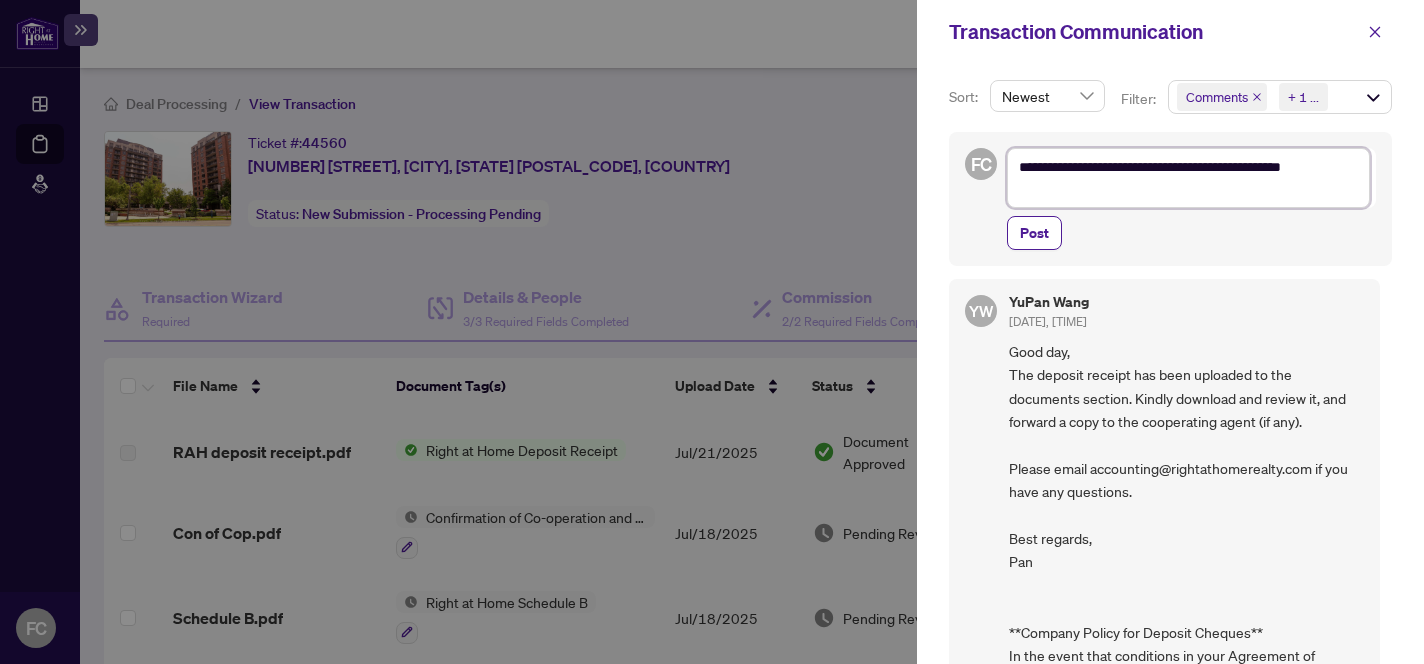 type on "**********" 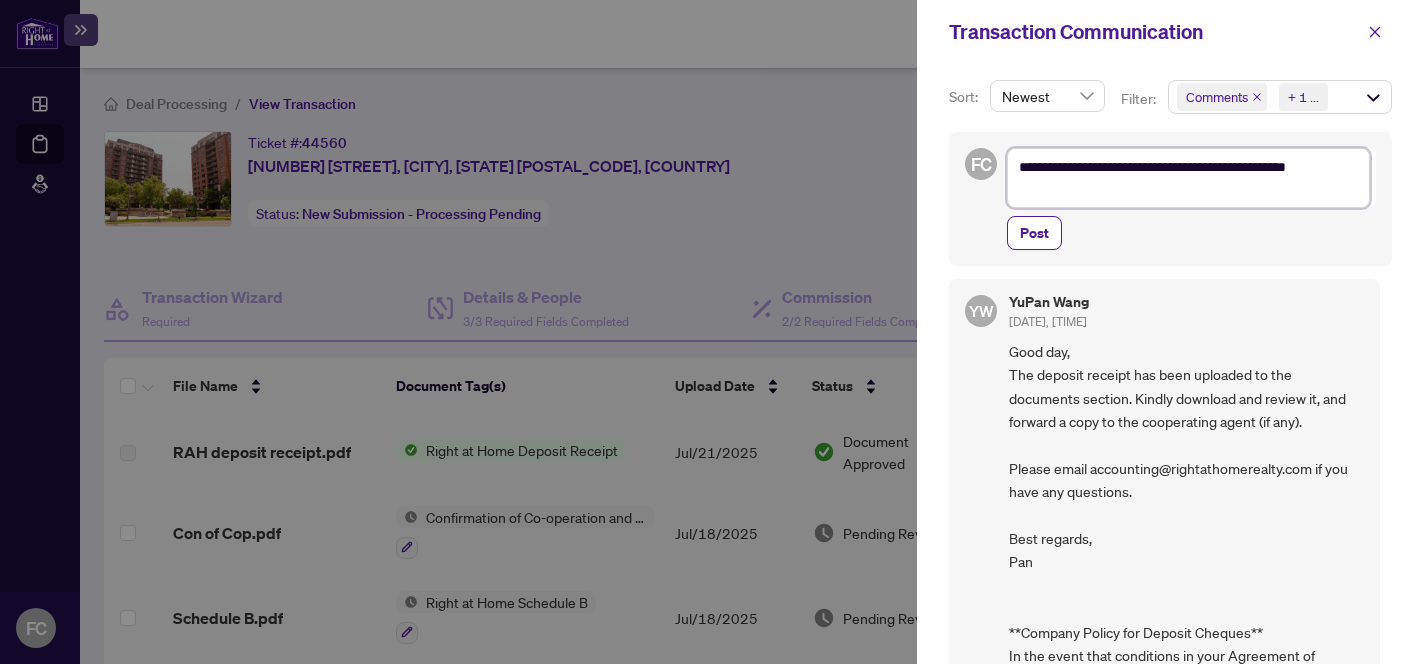 type on "**********" 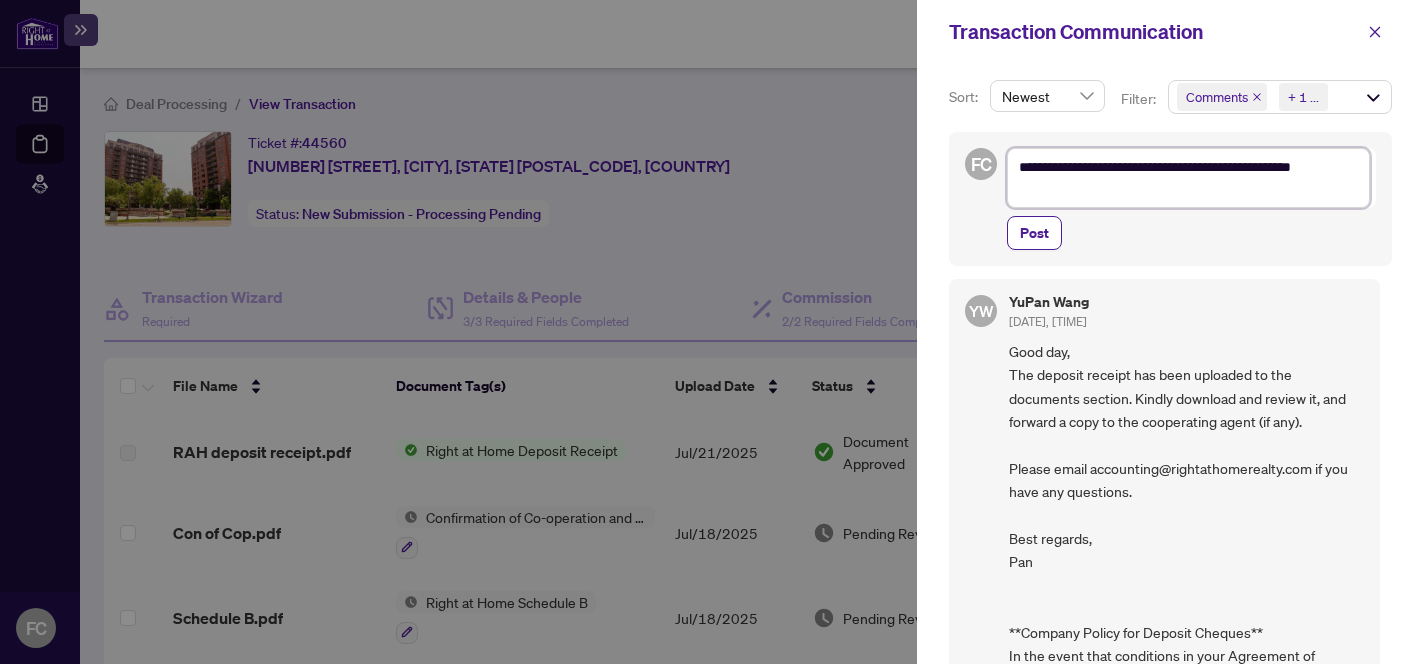 type on "**********" 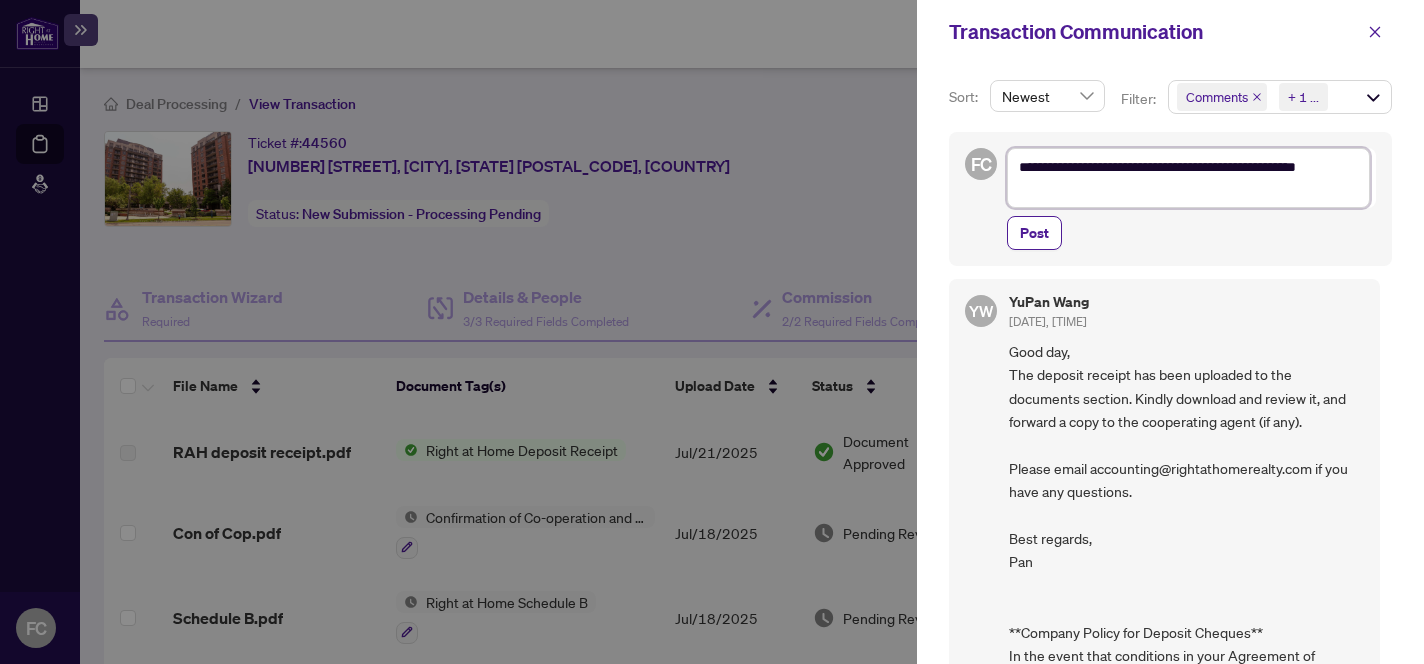 type on "**********" 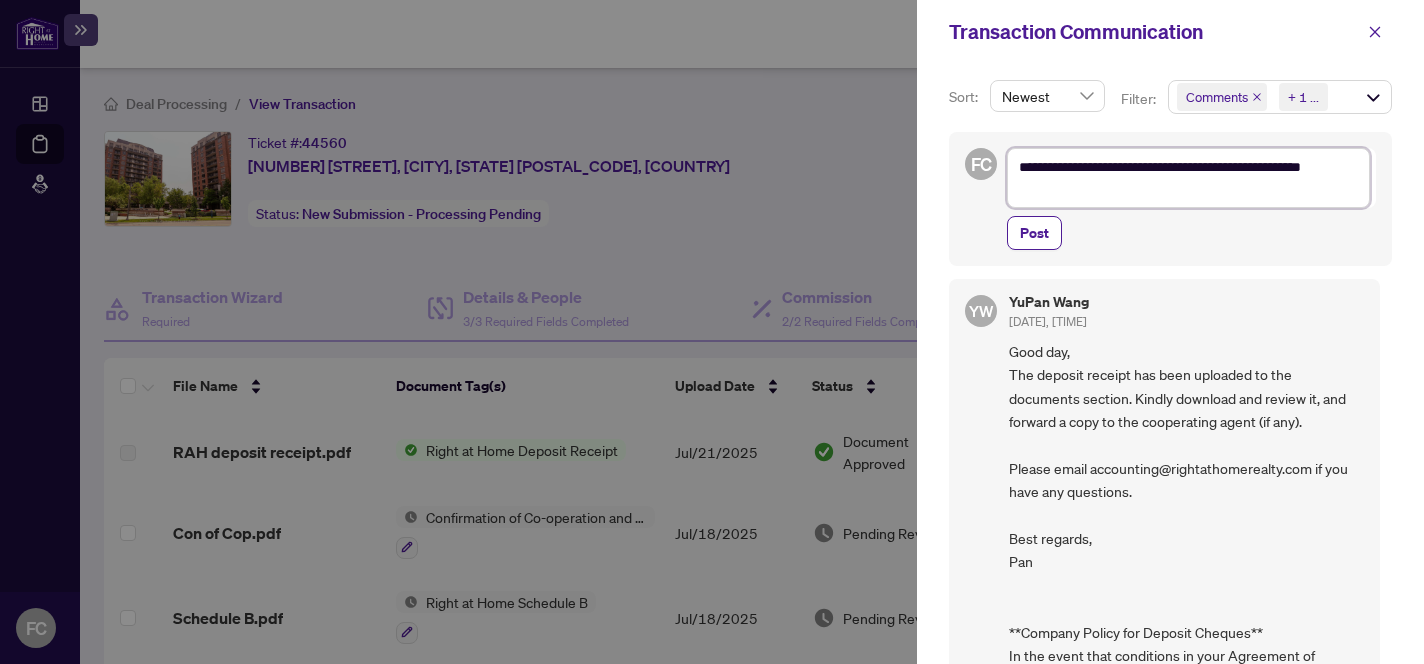 type on "**********" 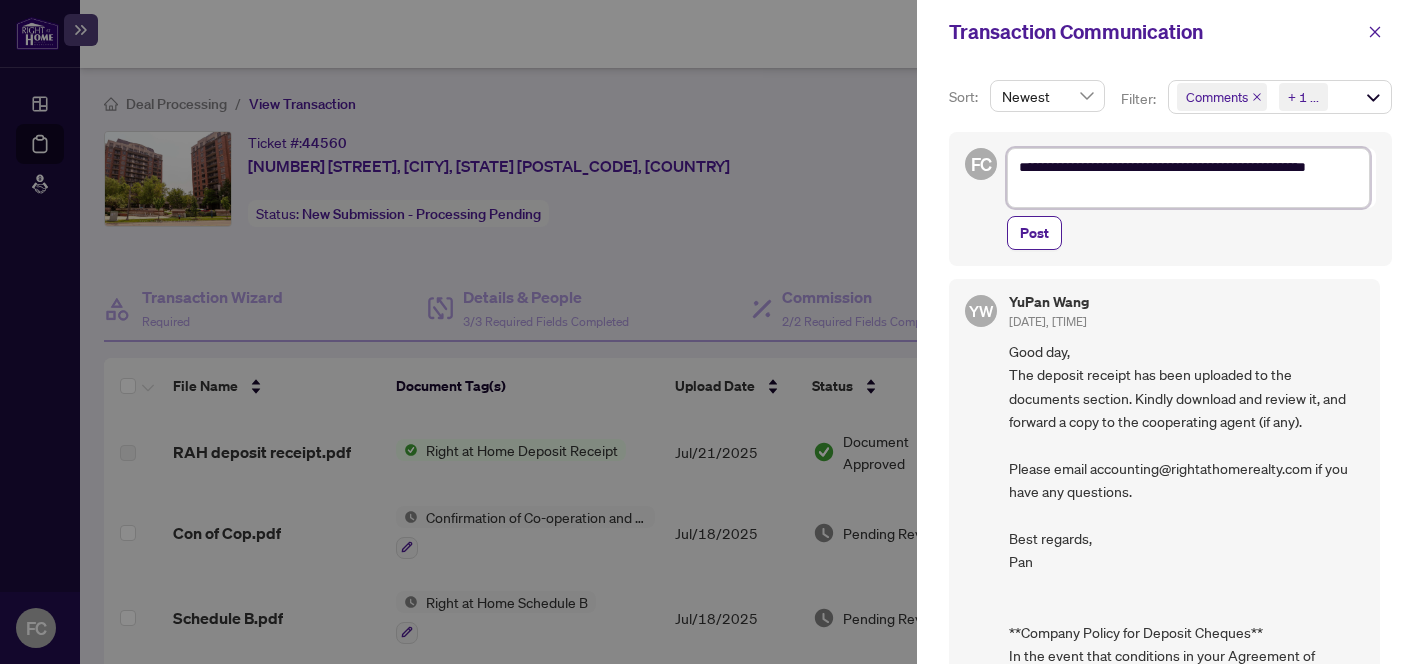 type on "**********" 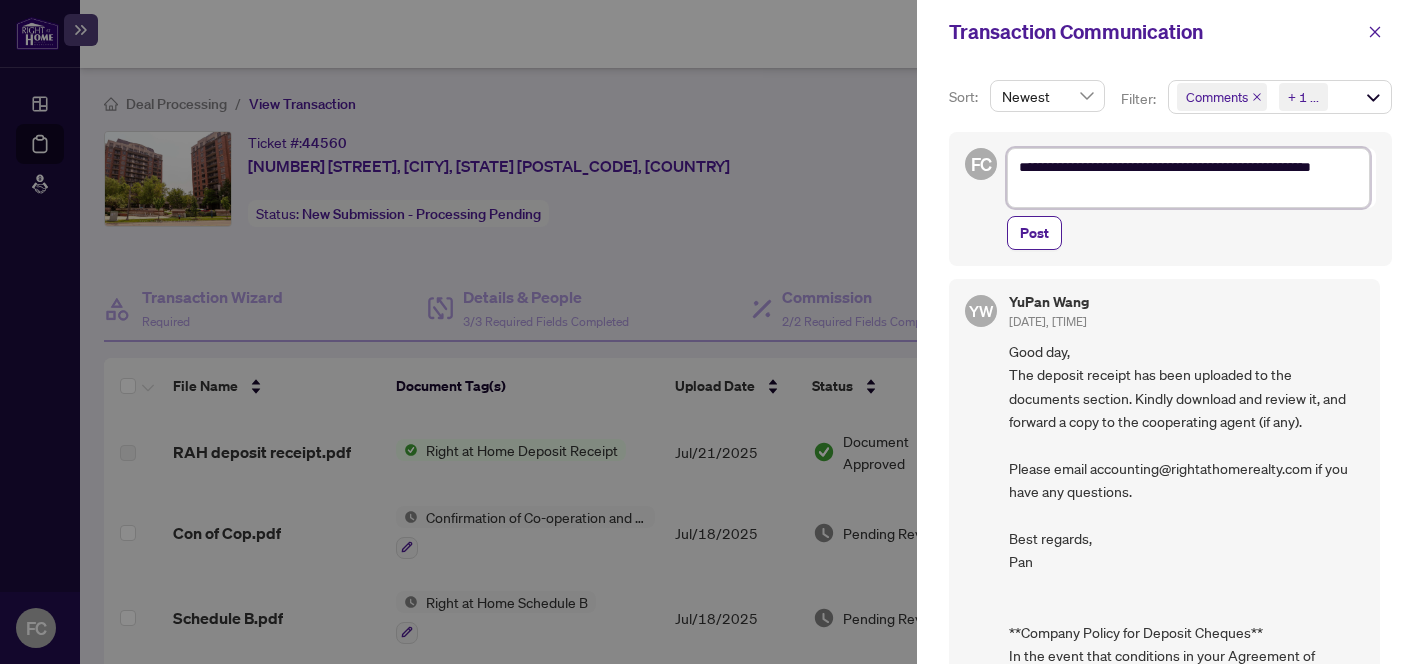 type on "**********" 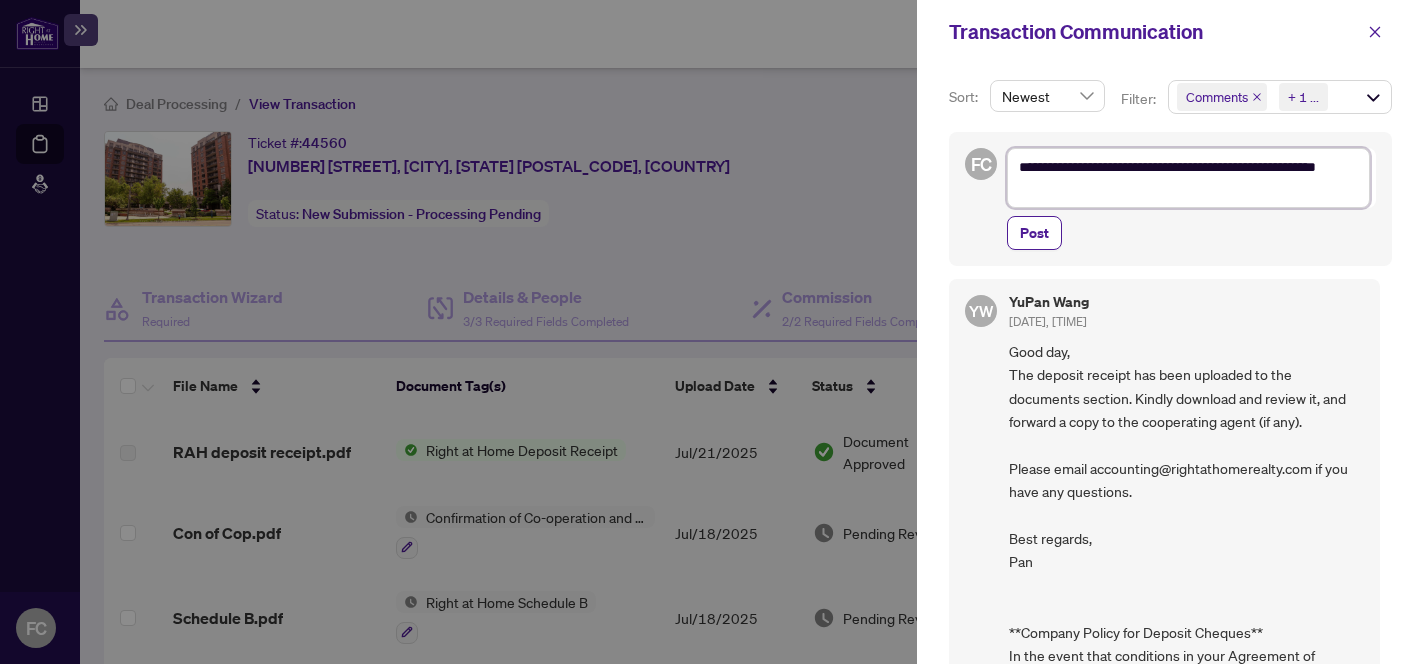 type on "**********" 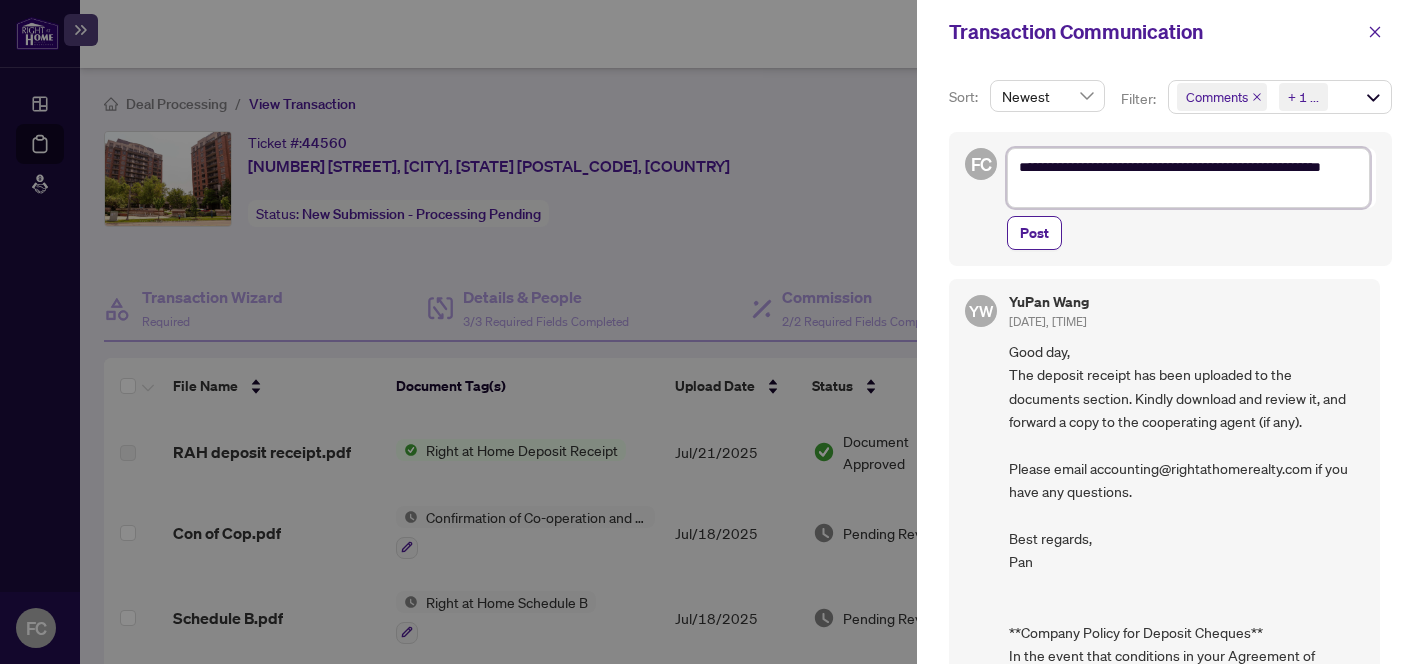 type on "**********" 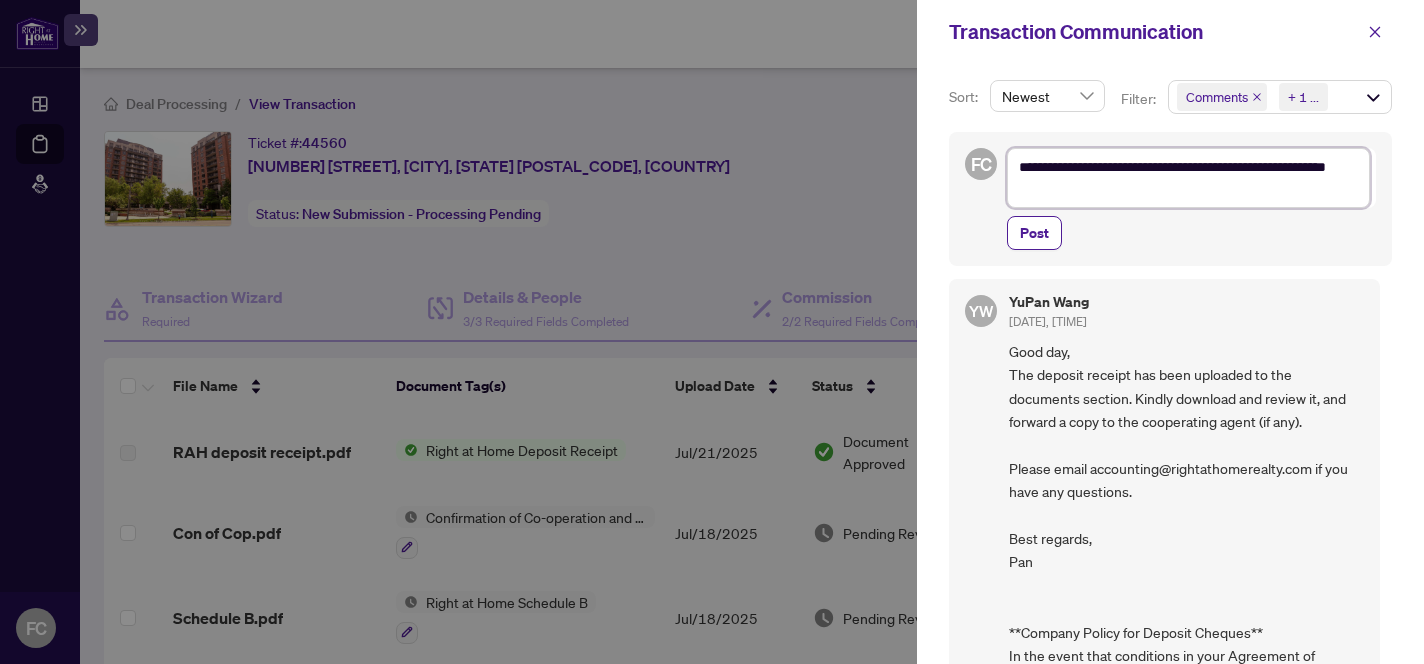 type on "**********" 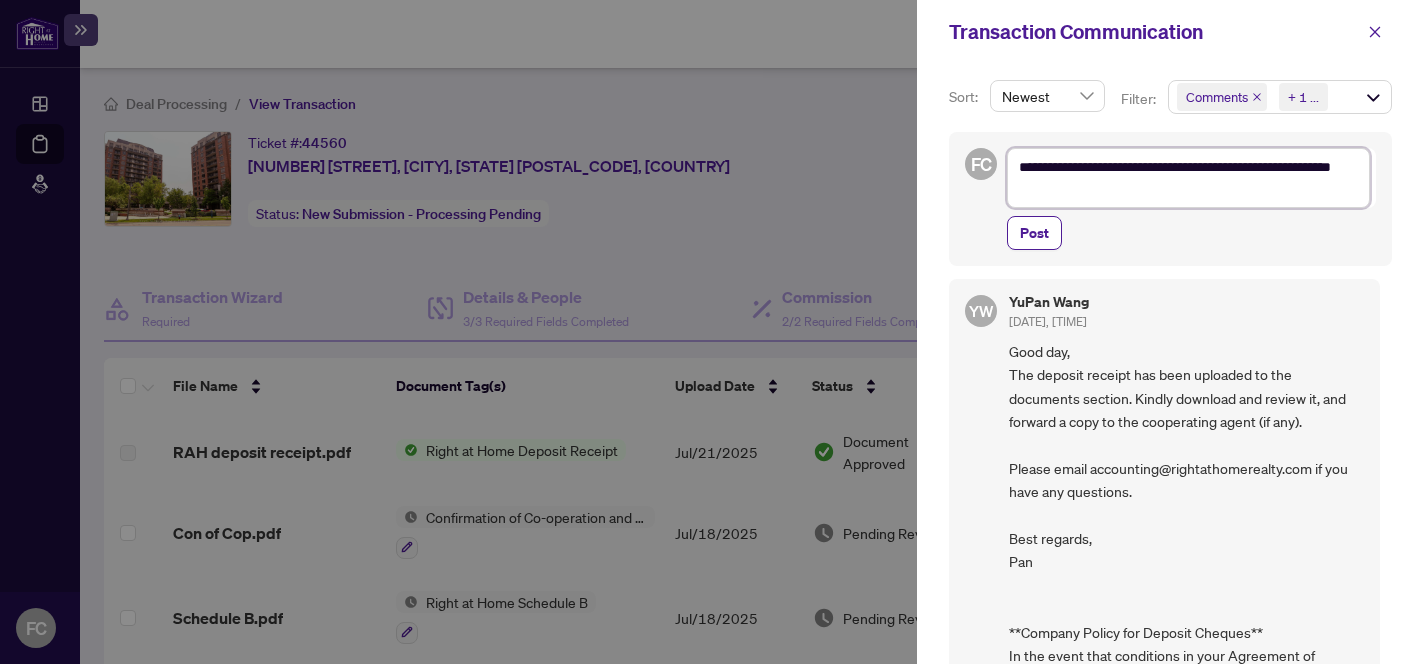 type on "**********" 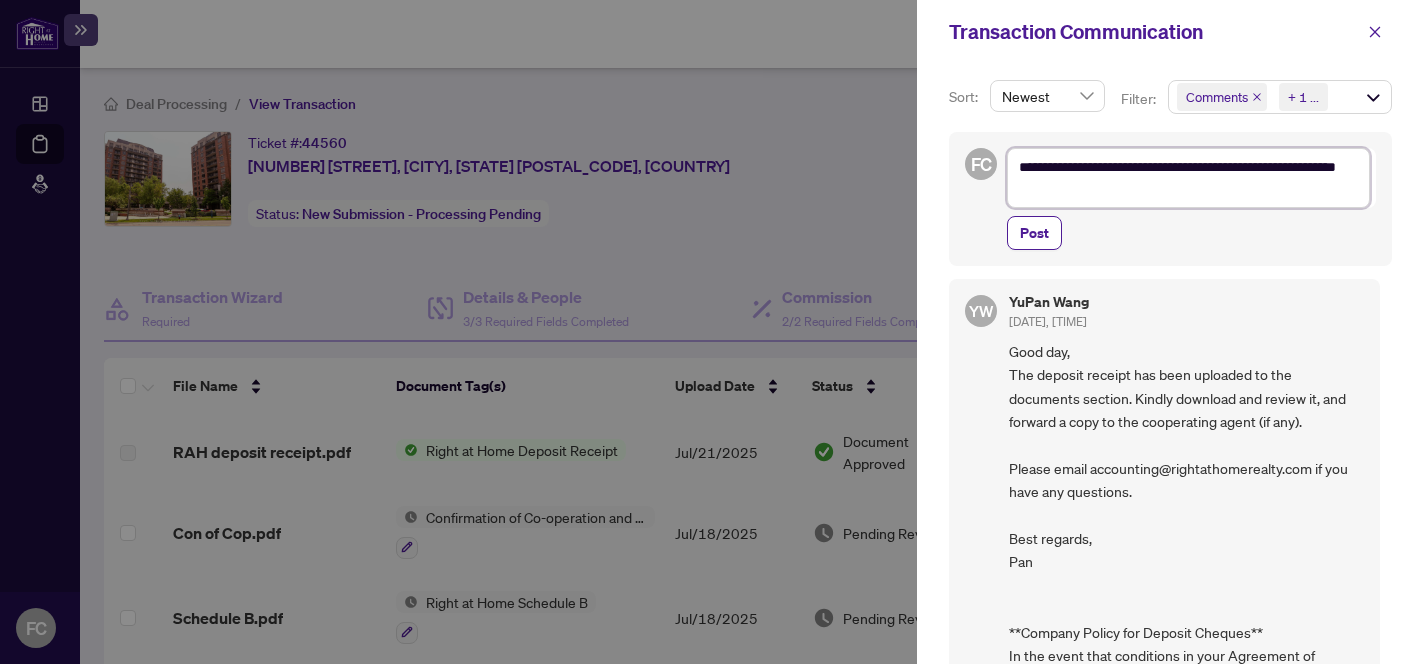 type on "**********" 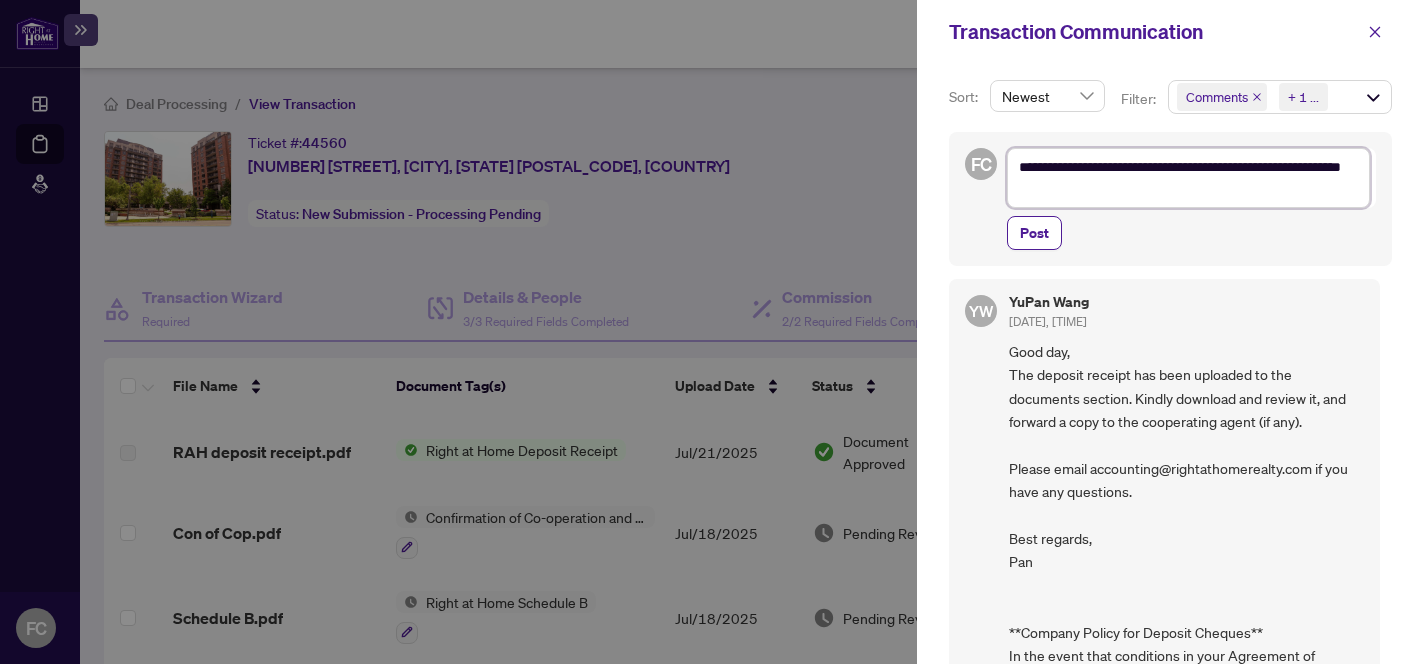 type on "**********" 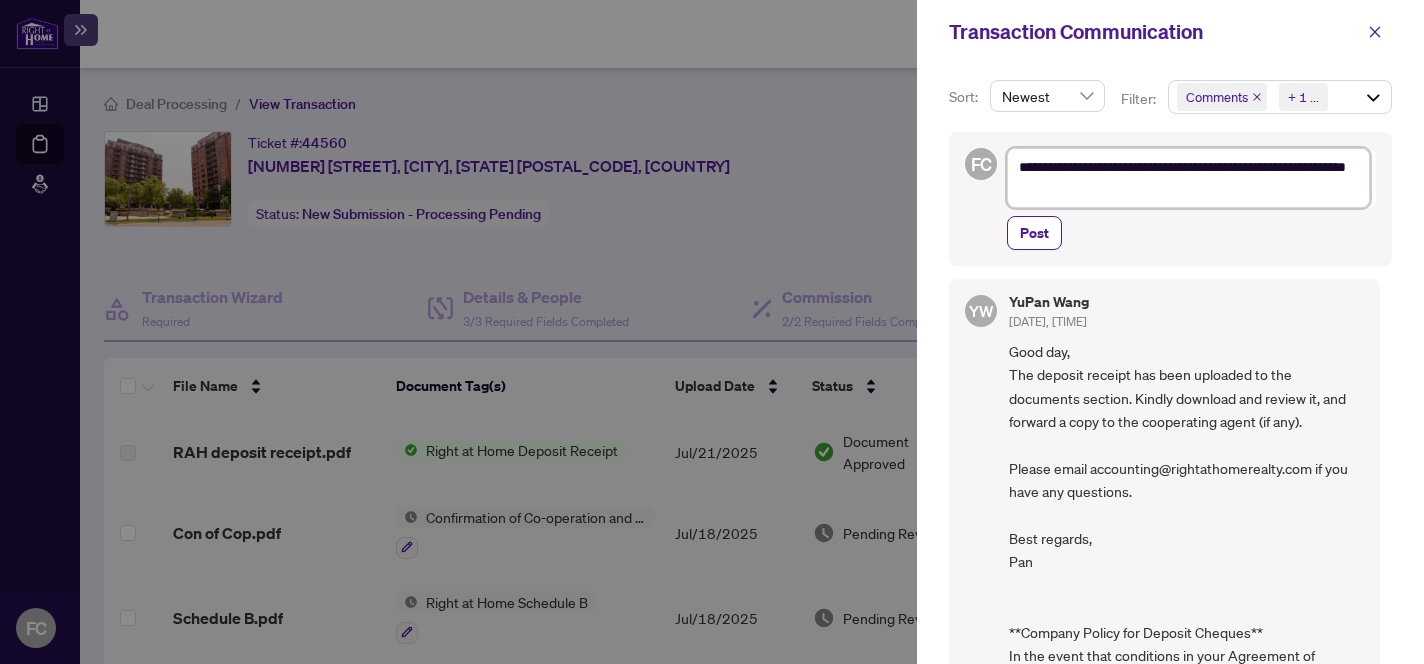 type on "**********" 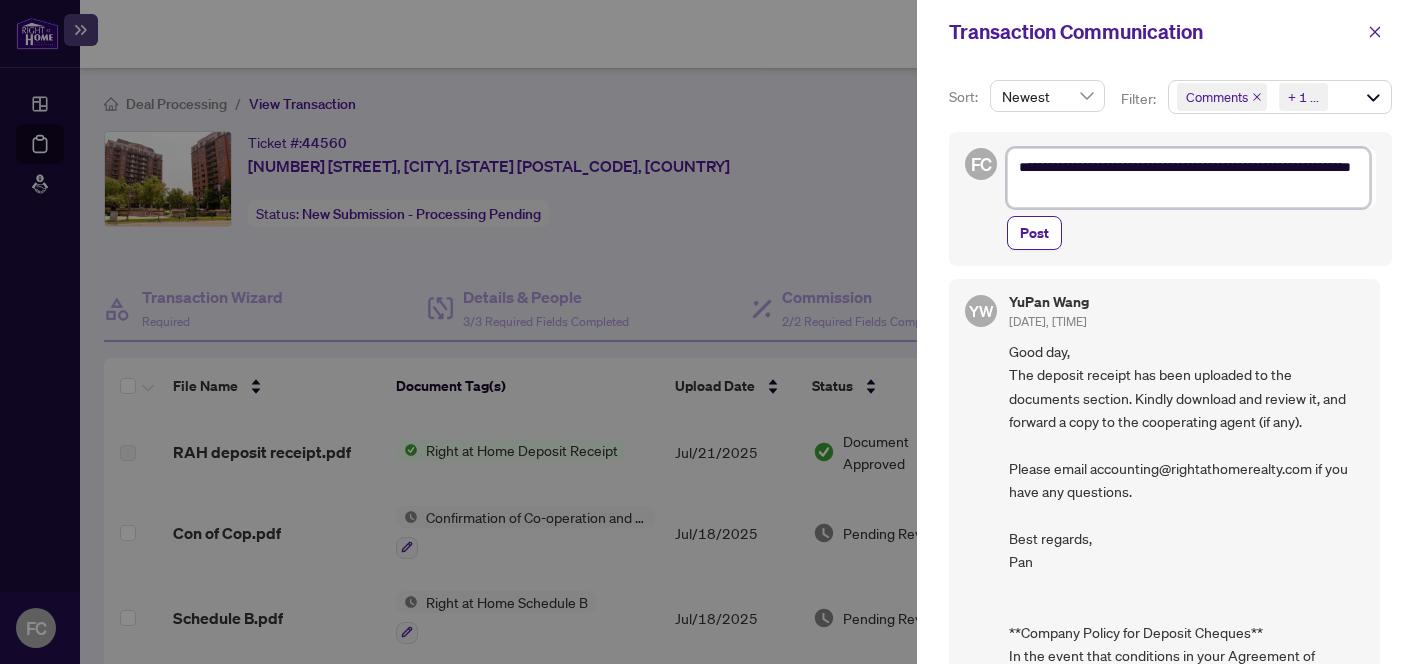 type on "**********" 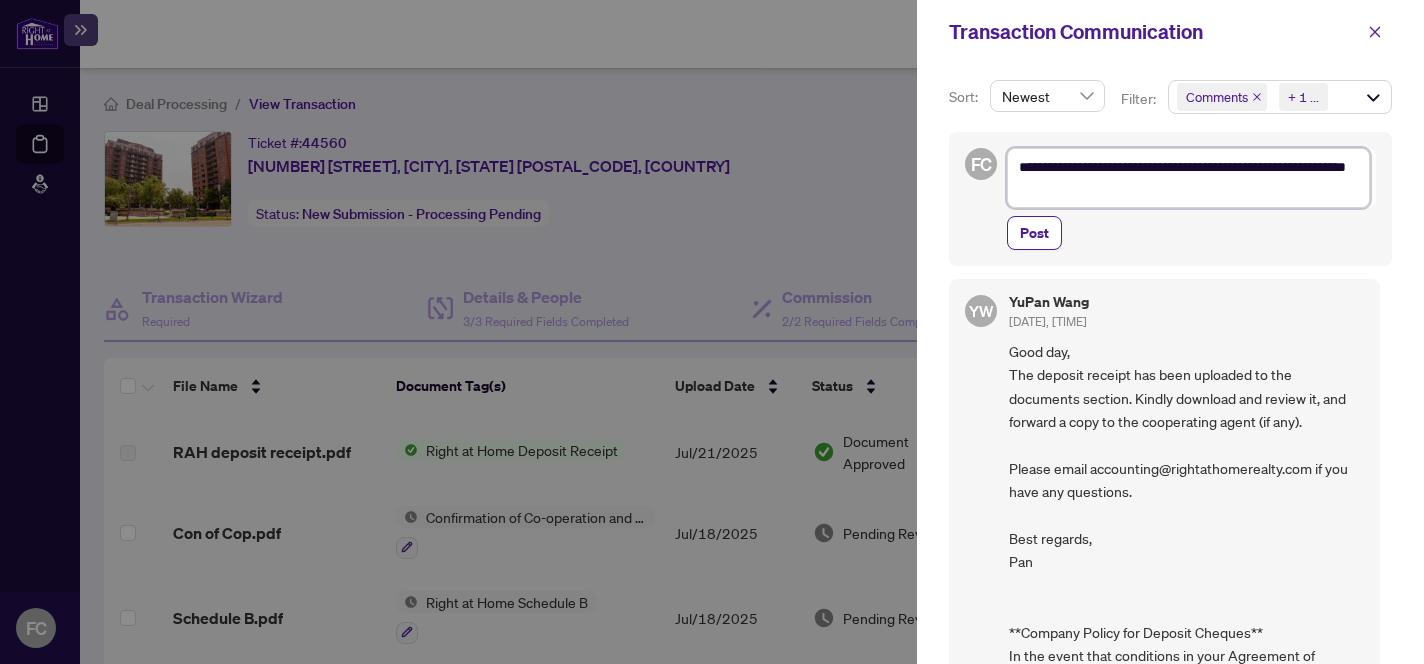 type on "**********" 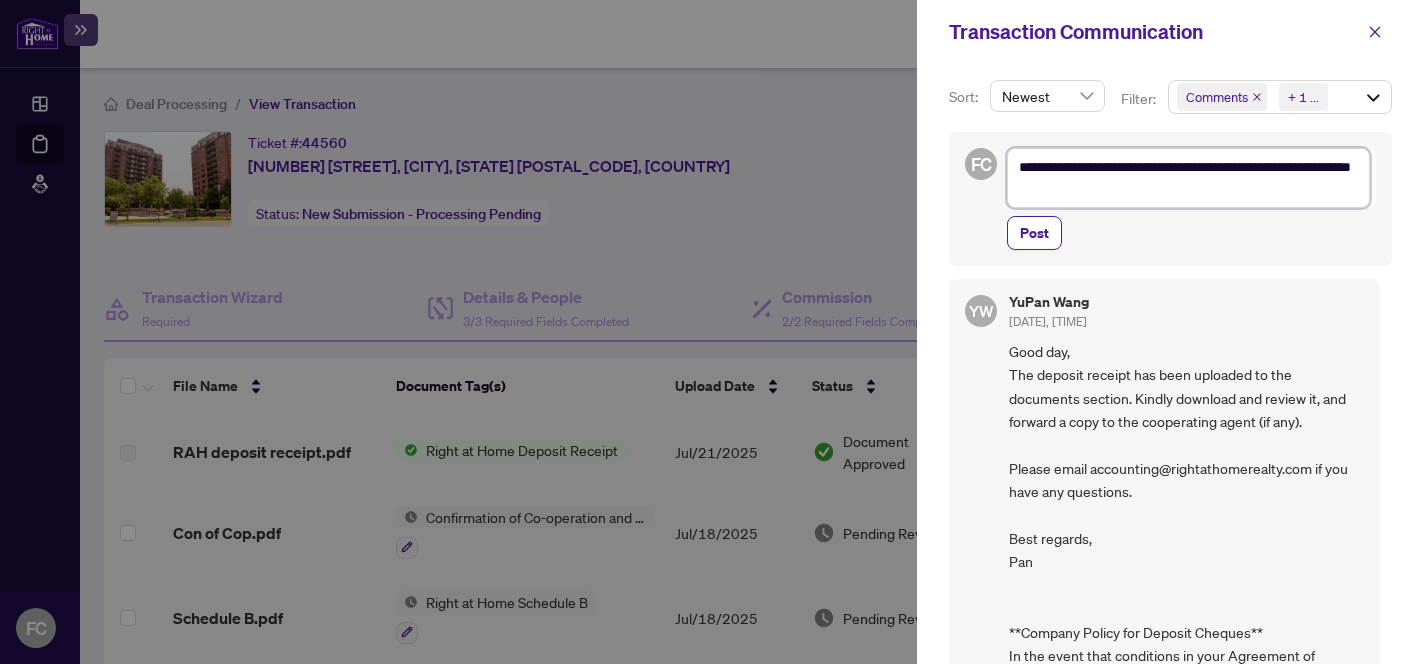 type on "**********" 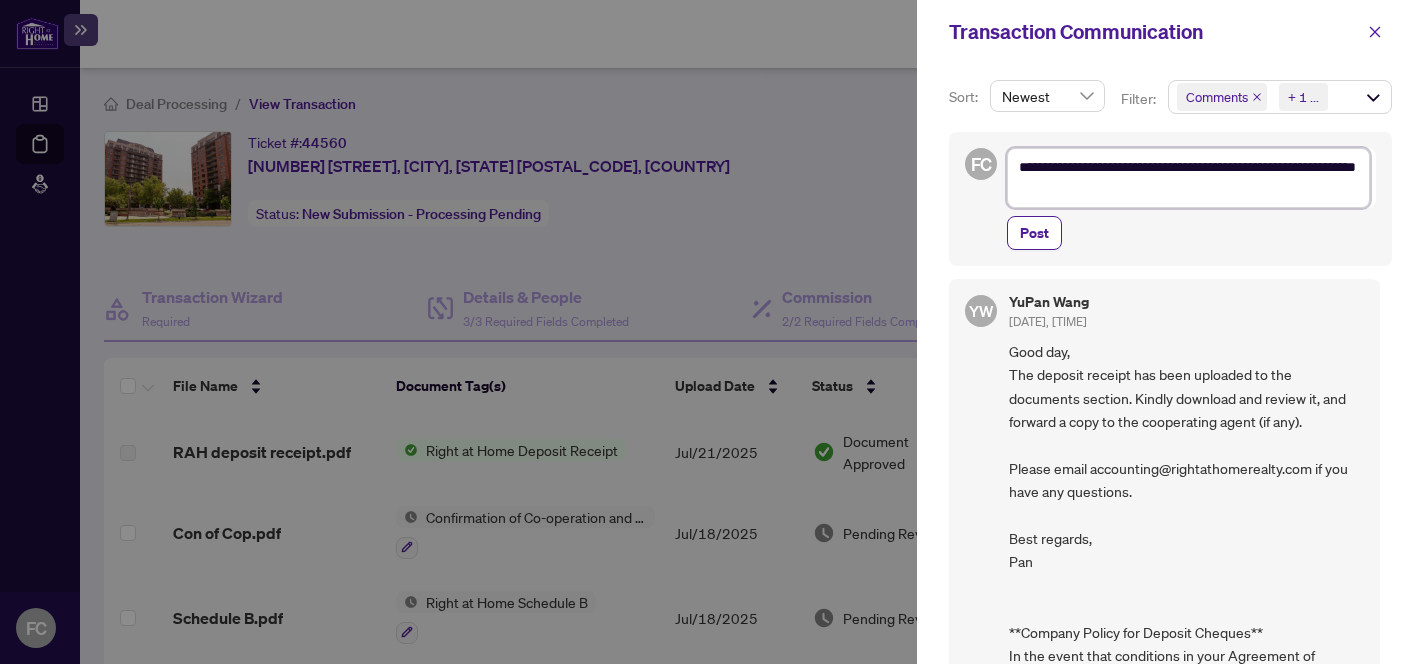 type on "**********" 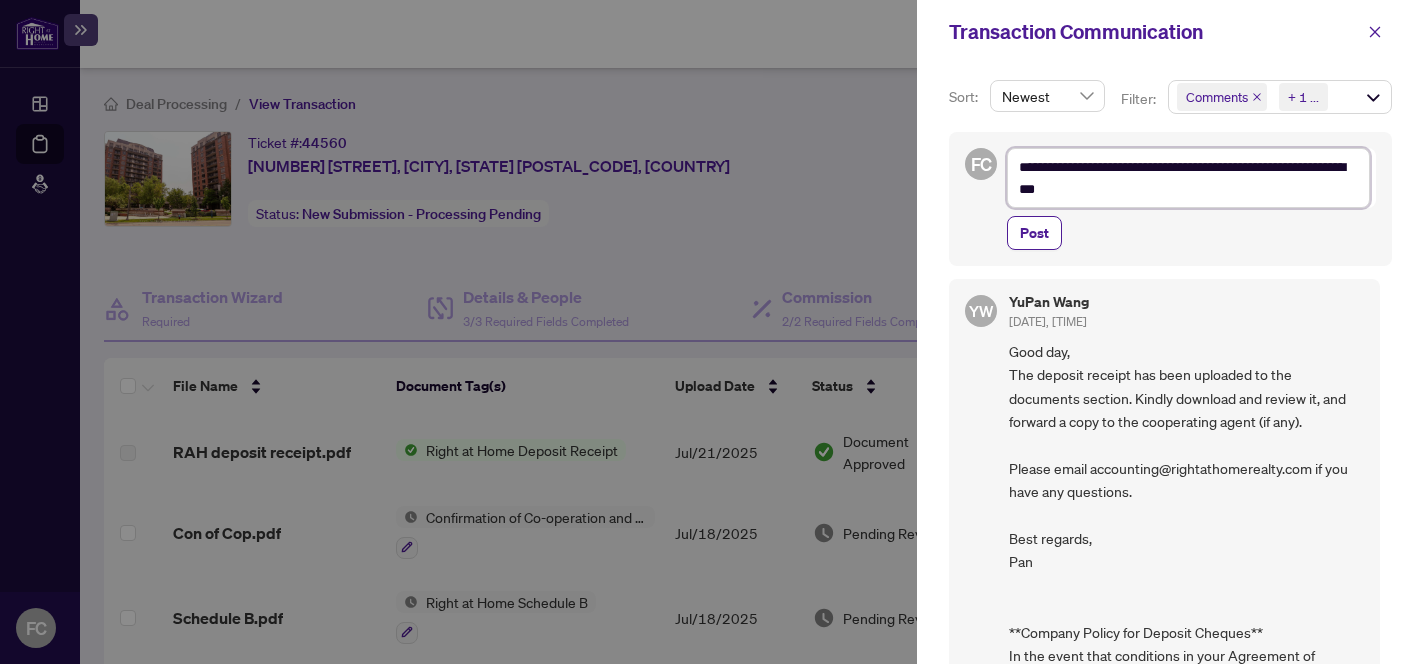type on "**********" 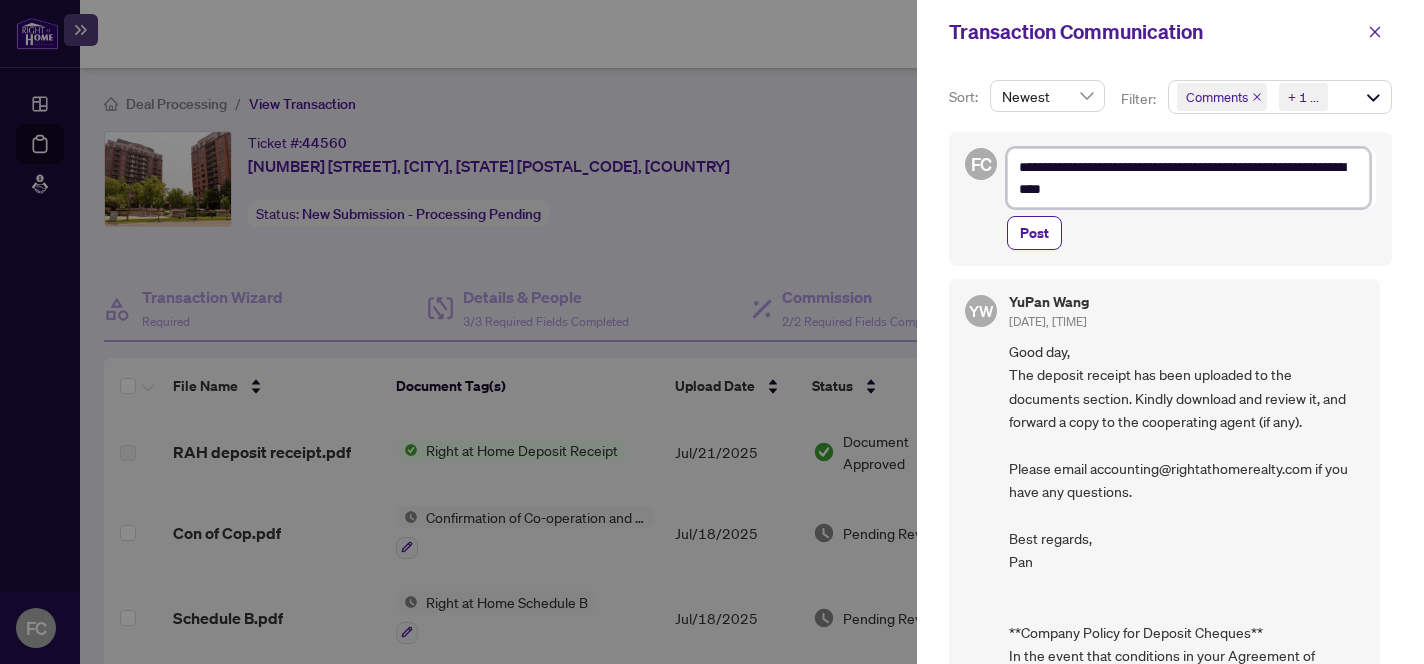 type on "**********" 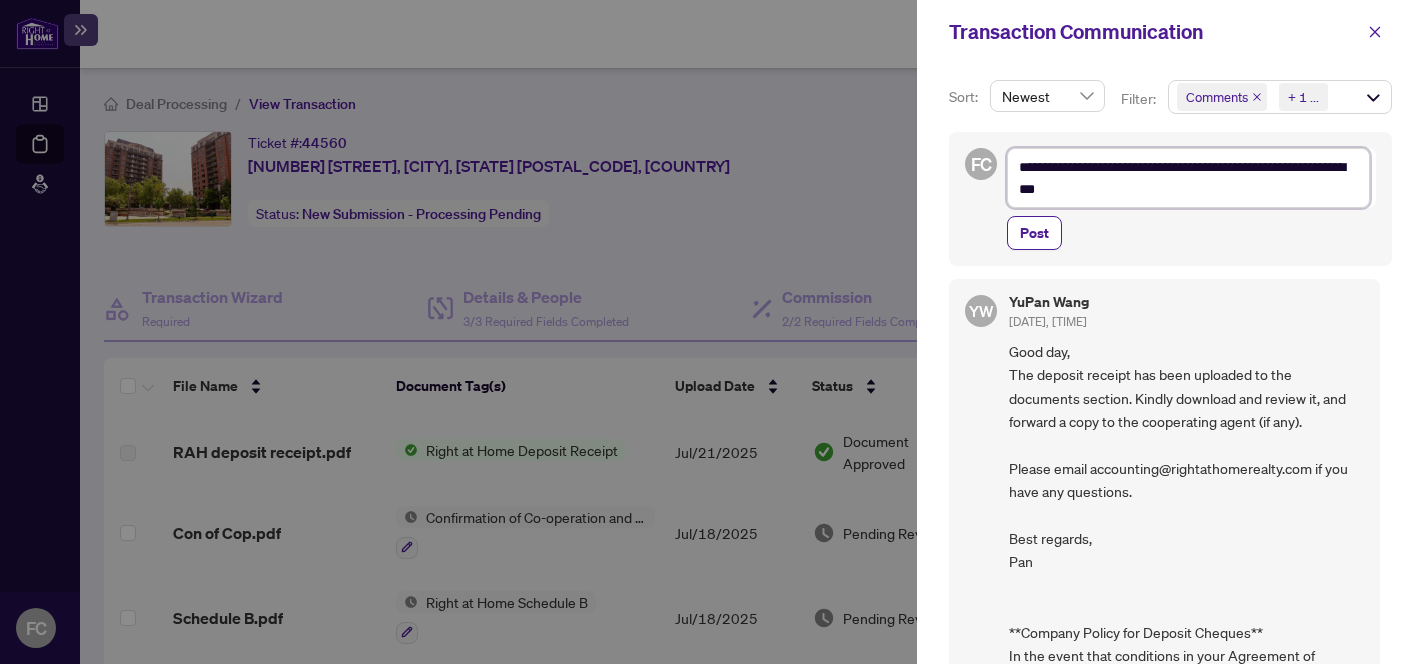 type on "**********" 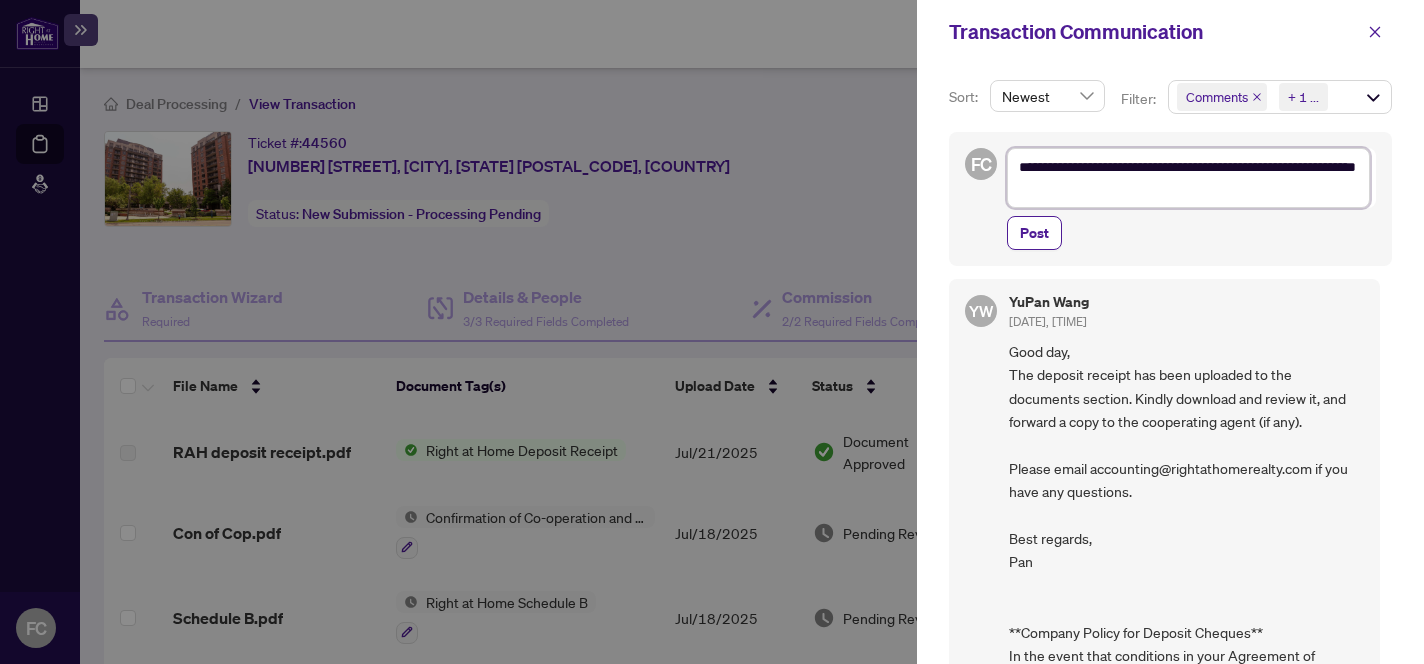 type on "**********" 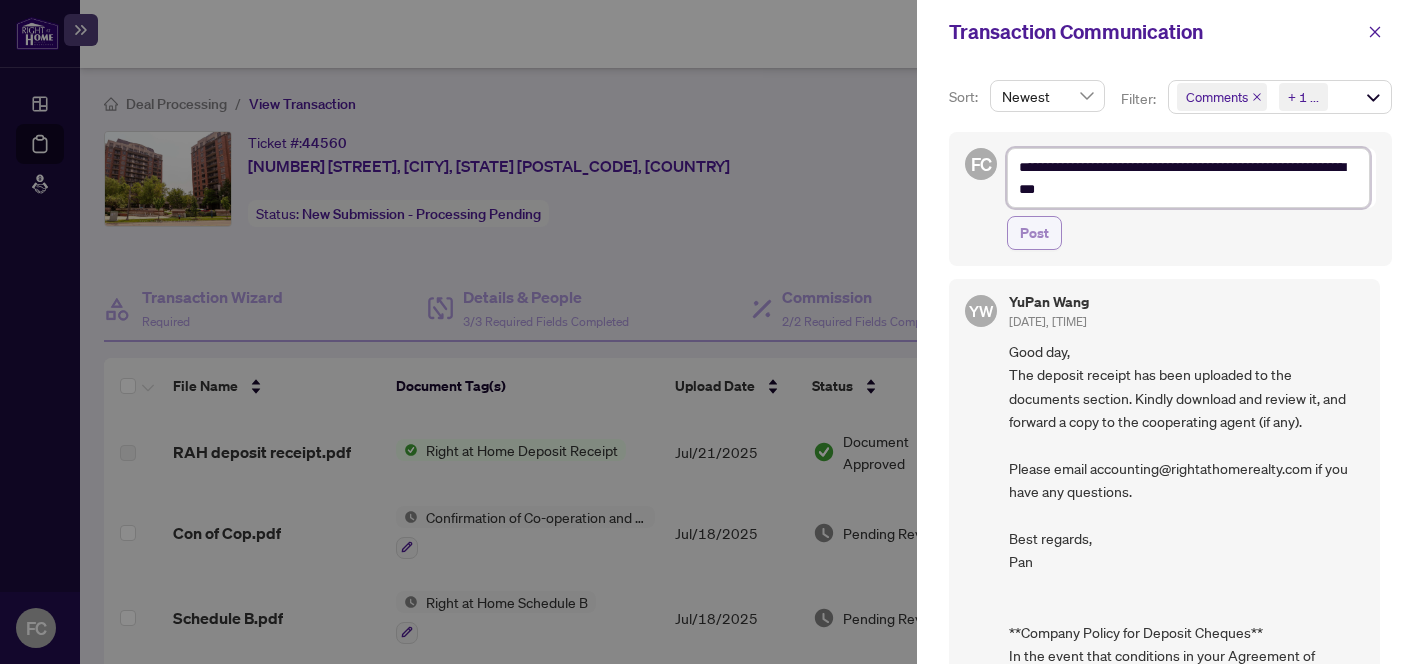 type on "**********" 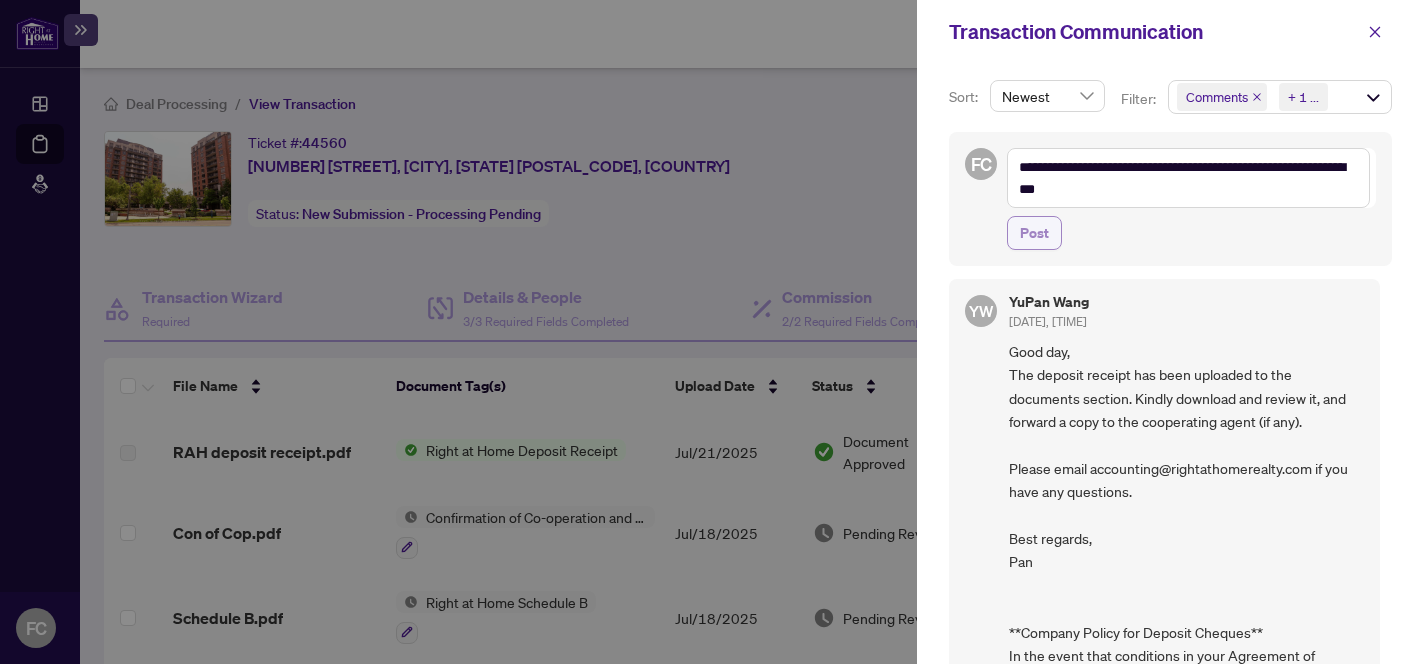 click on "Post" at bounding box center [1034, 233] 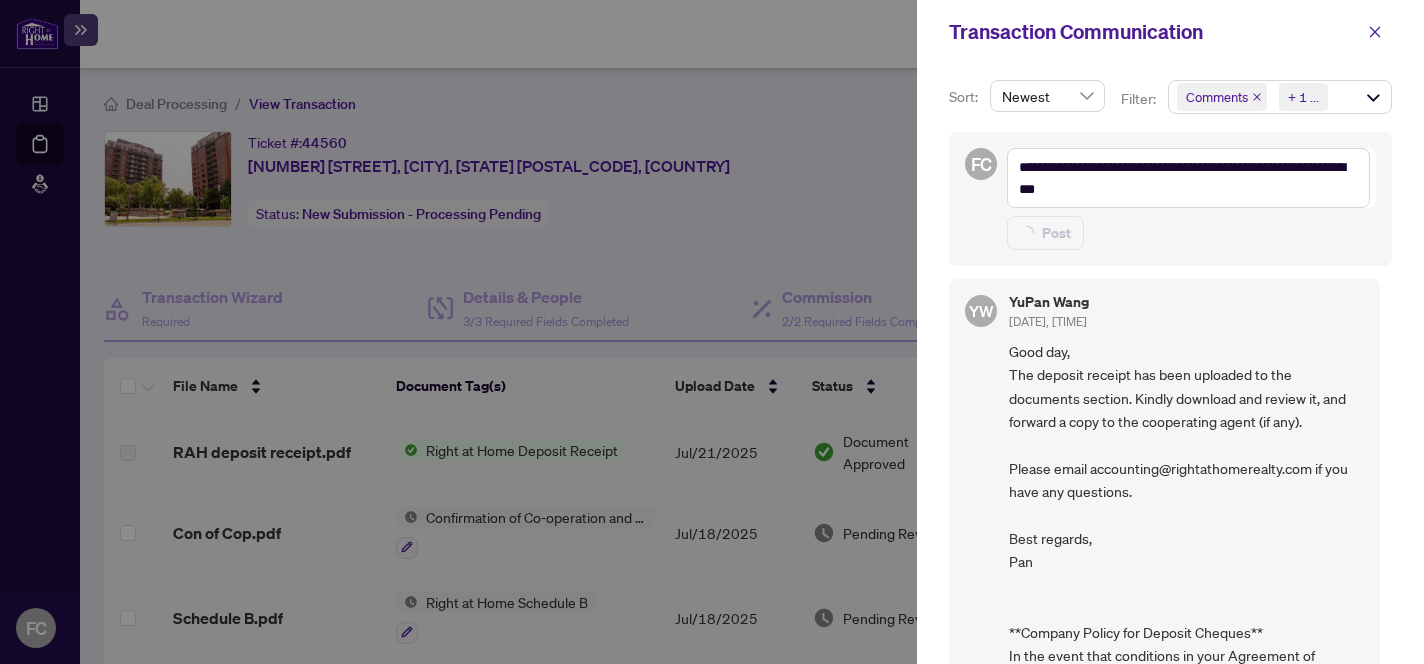 type on "**********" 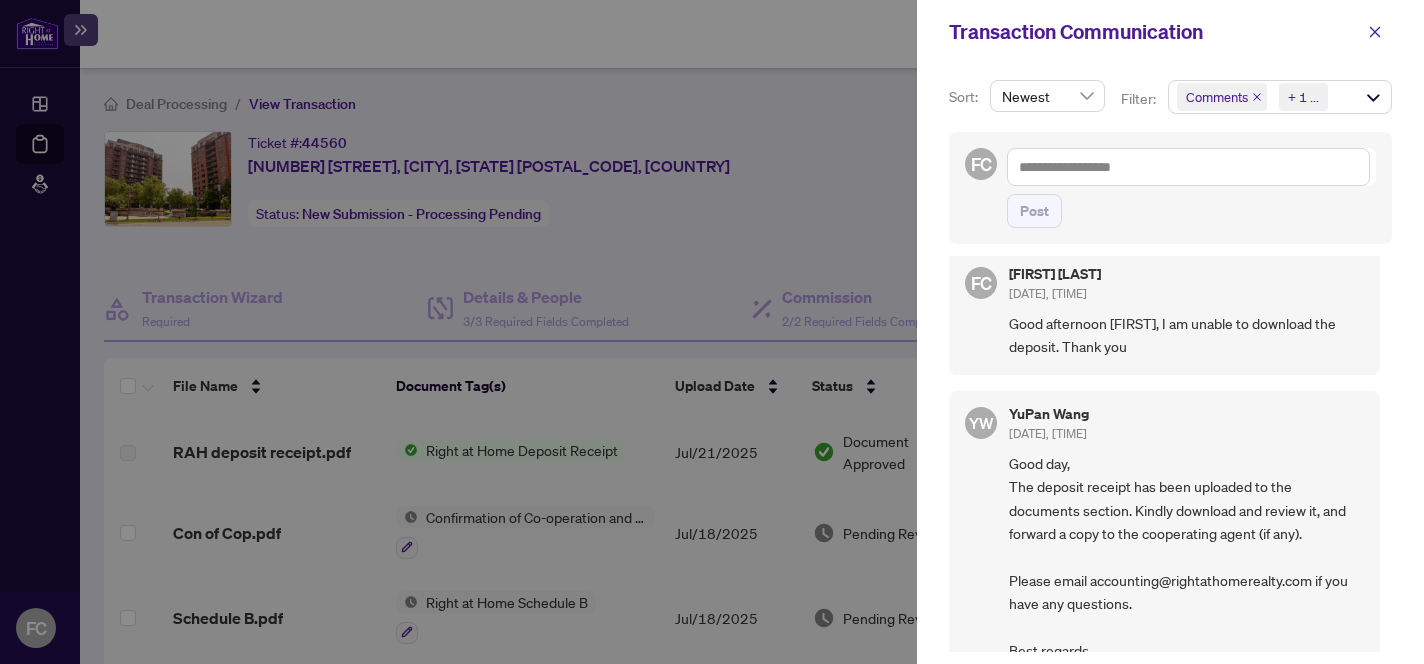 scroll, scrollTop: 23, scrollLeft: 0, axis: vertical 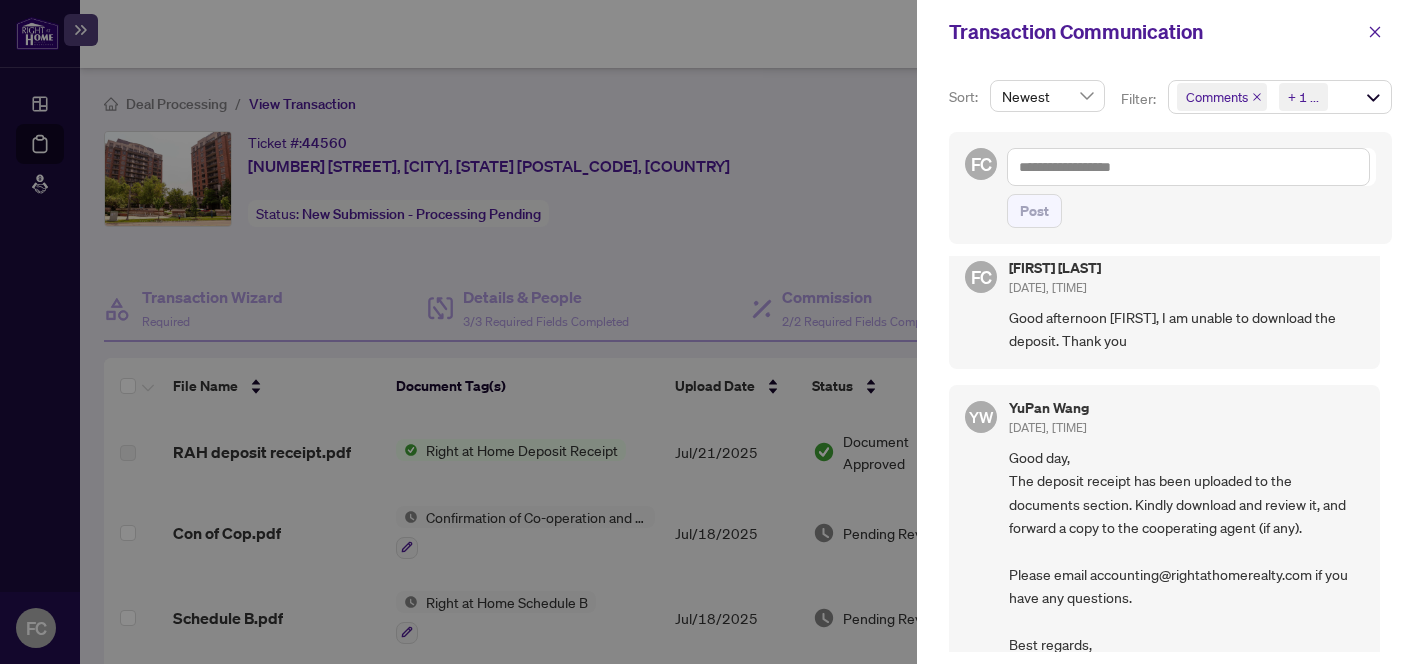 click at bounding box center [712, 332] 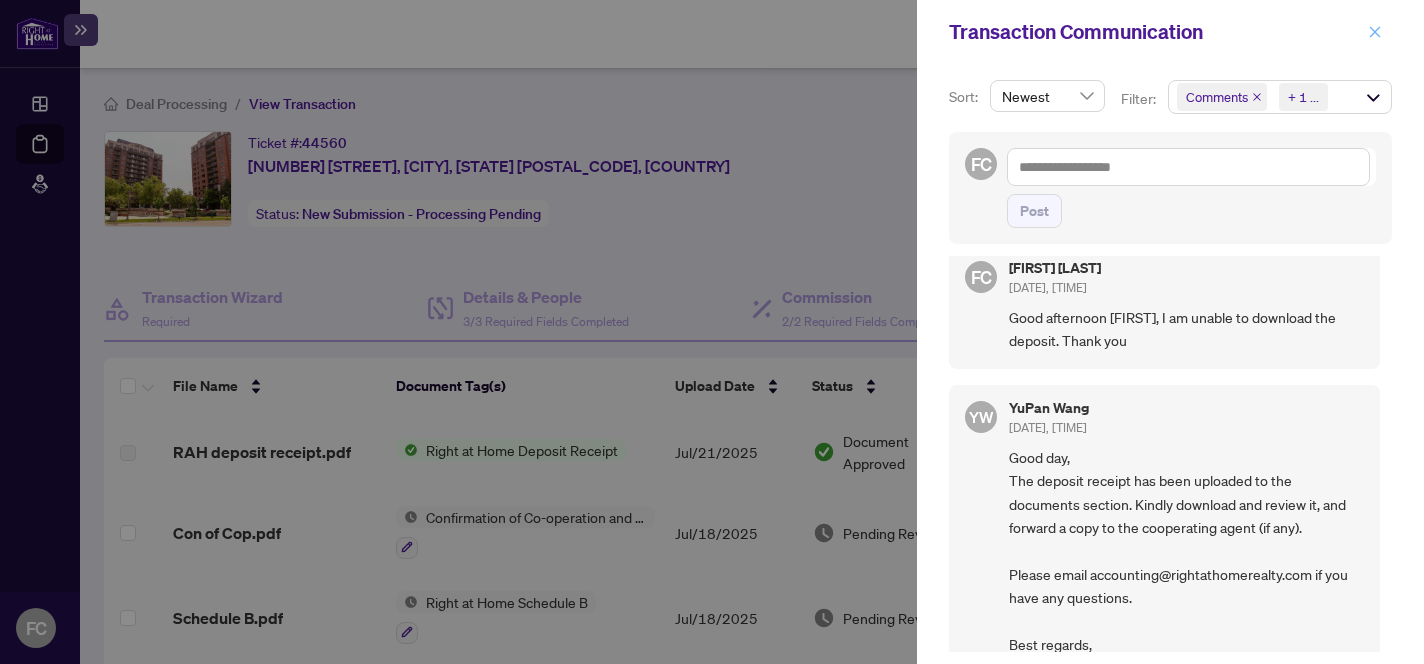 click 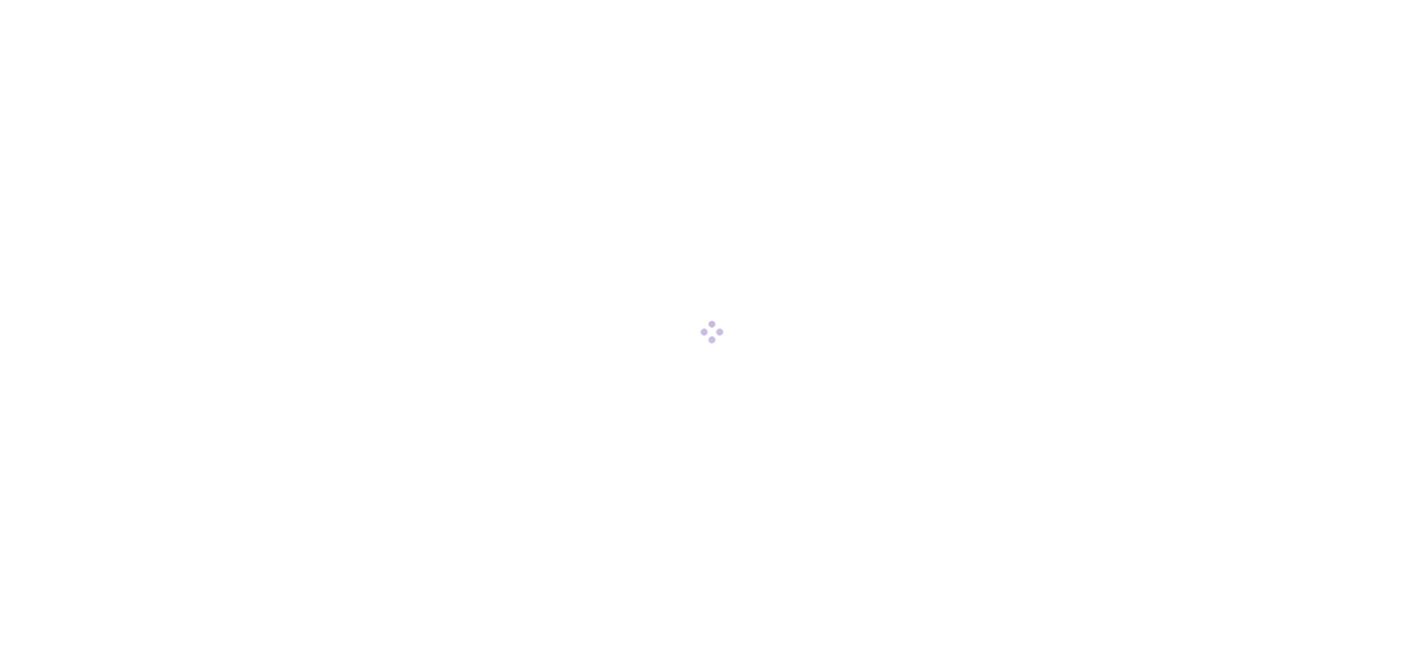 scroll, scrollTop: 0, scrollLeft: 0, axis: both 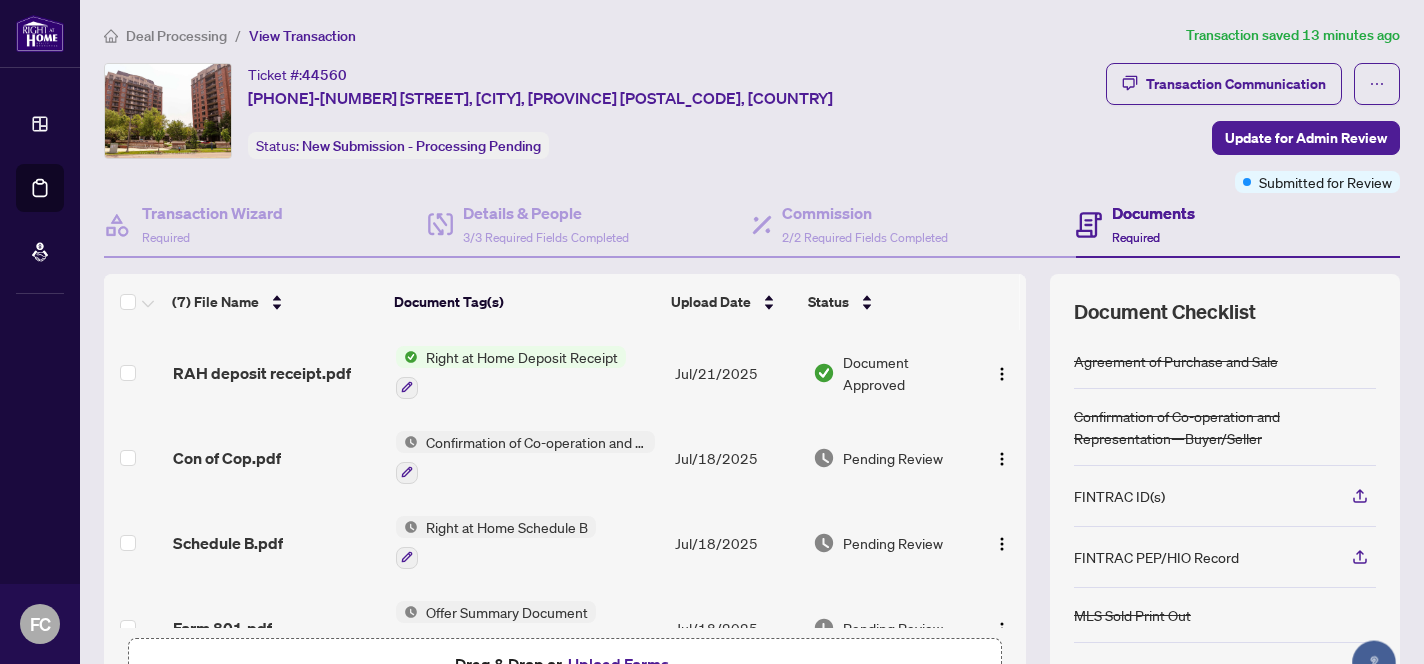 click on "Right at Home Deposit Receipt" at bounding box center [522, 357] 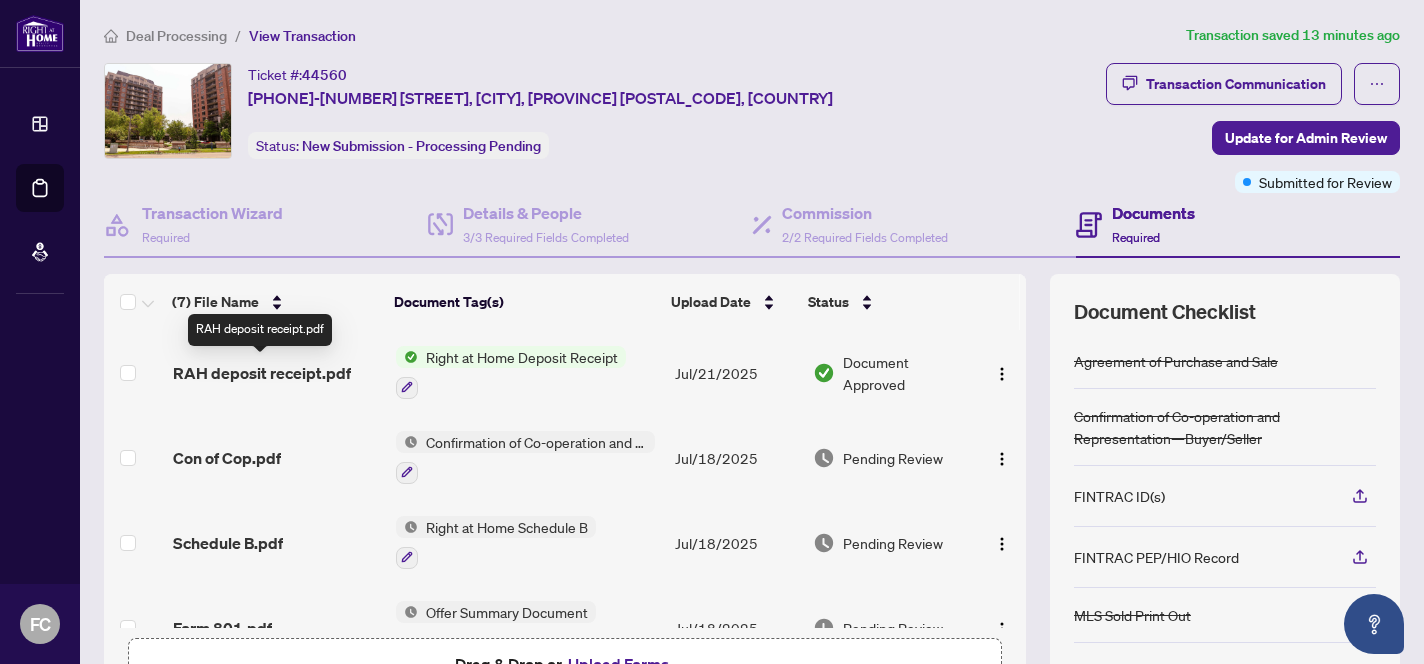 click on "RAH deposit receipt.pdf" at bounding box center (262, 373) 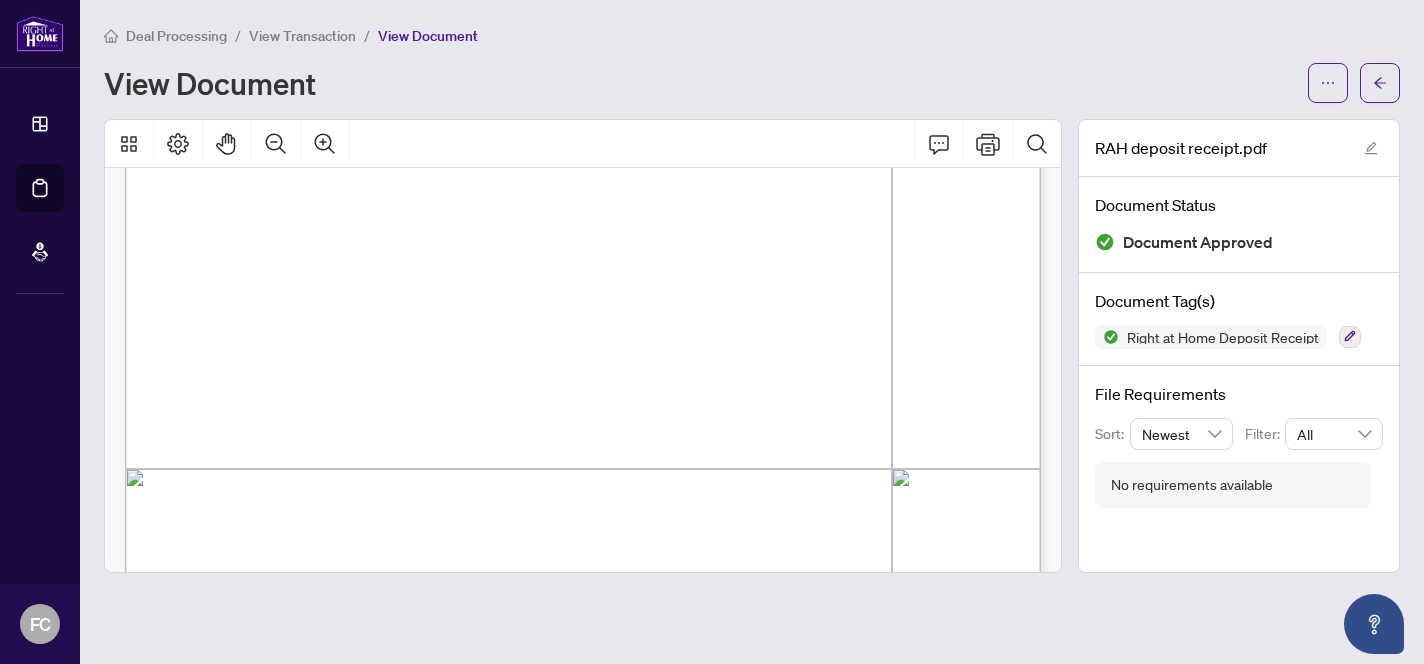 scroll, scrollTop: 544, scrollLeft: 0, axis: vertical 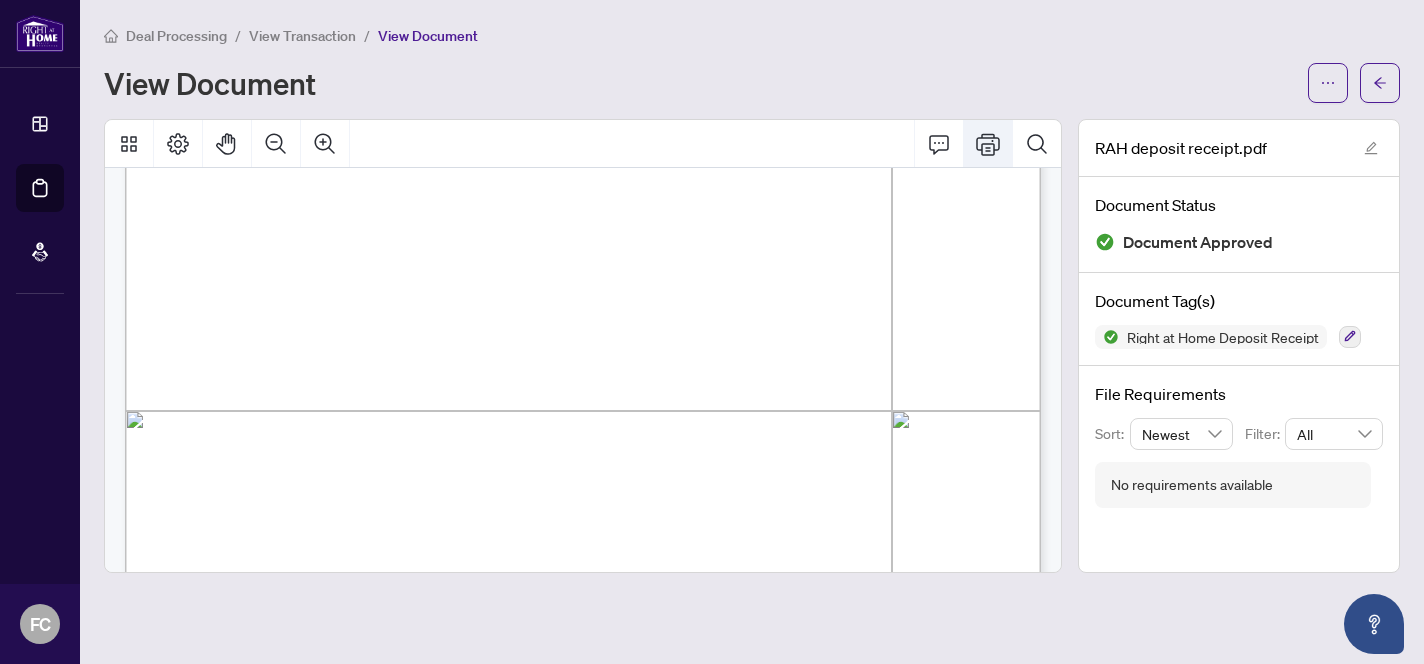 click at bounding box center [988, 144] 